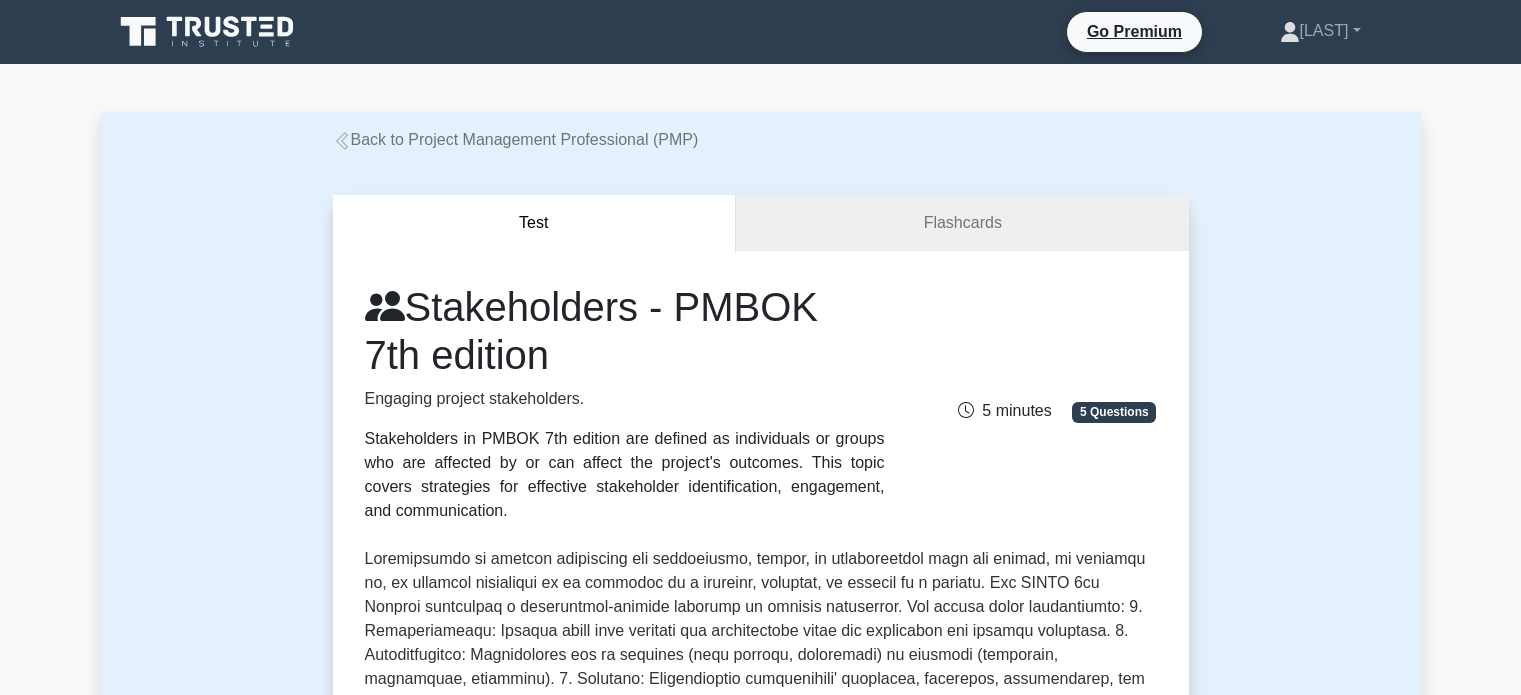 scroll, scrollTop: 0, scrollLeft: 0, axis: both 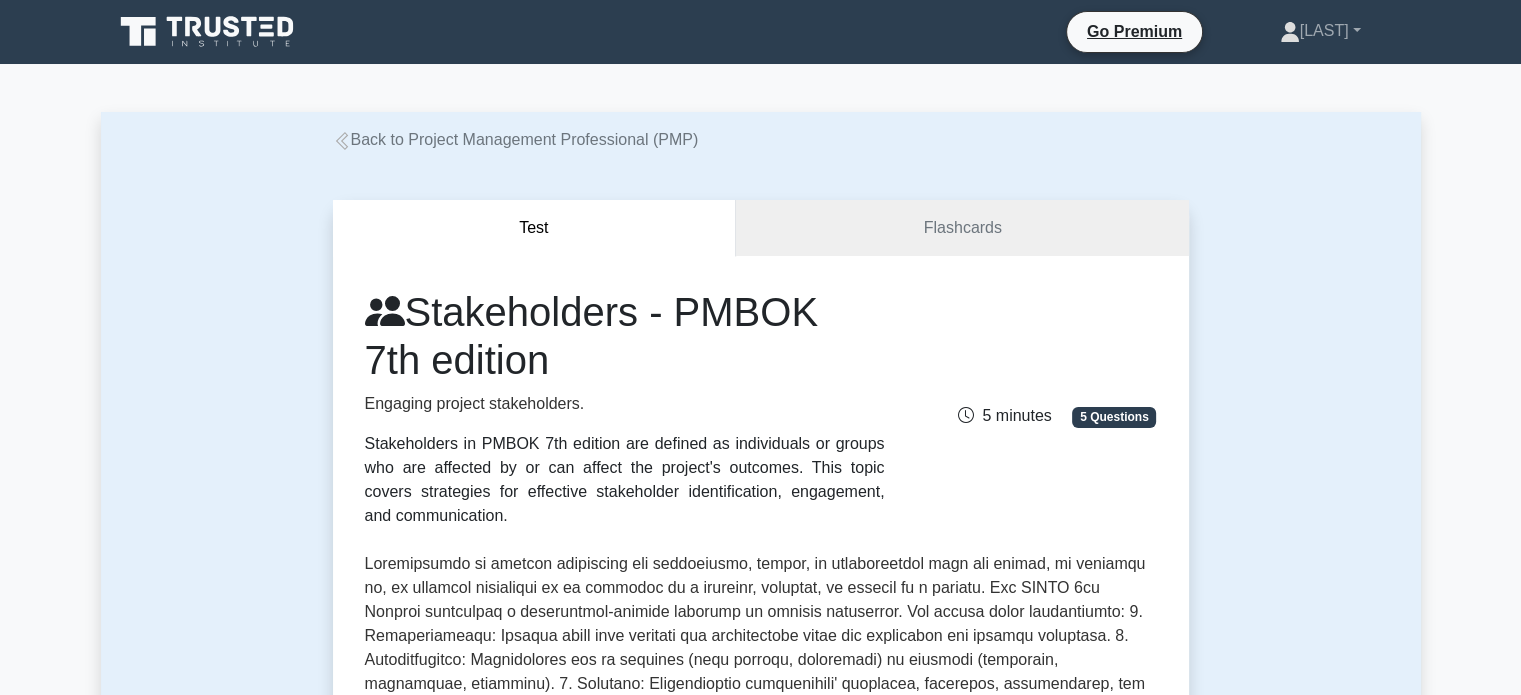 click on "Test
Flashcards
Stakeholders - PMBOK 7th edition
Engaging project stakeholders.
Stakeholders in PMBOK 7th edition are defined as individuals or groups who are affected by or can affect the project's outcomes. This topic covers strategies for effective stakeholder identification, engagement, and communication.
5 Questions ," at bounding box center (761, 1105) 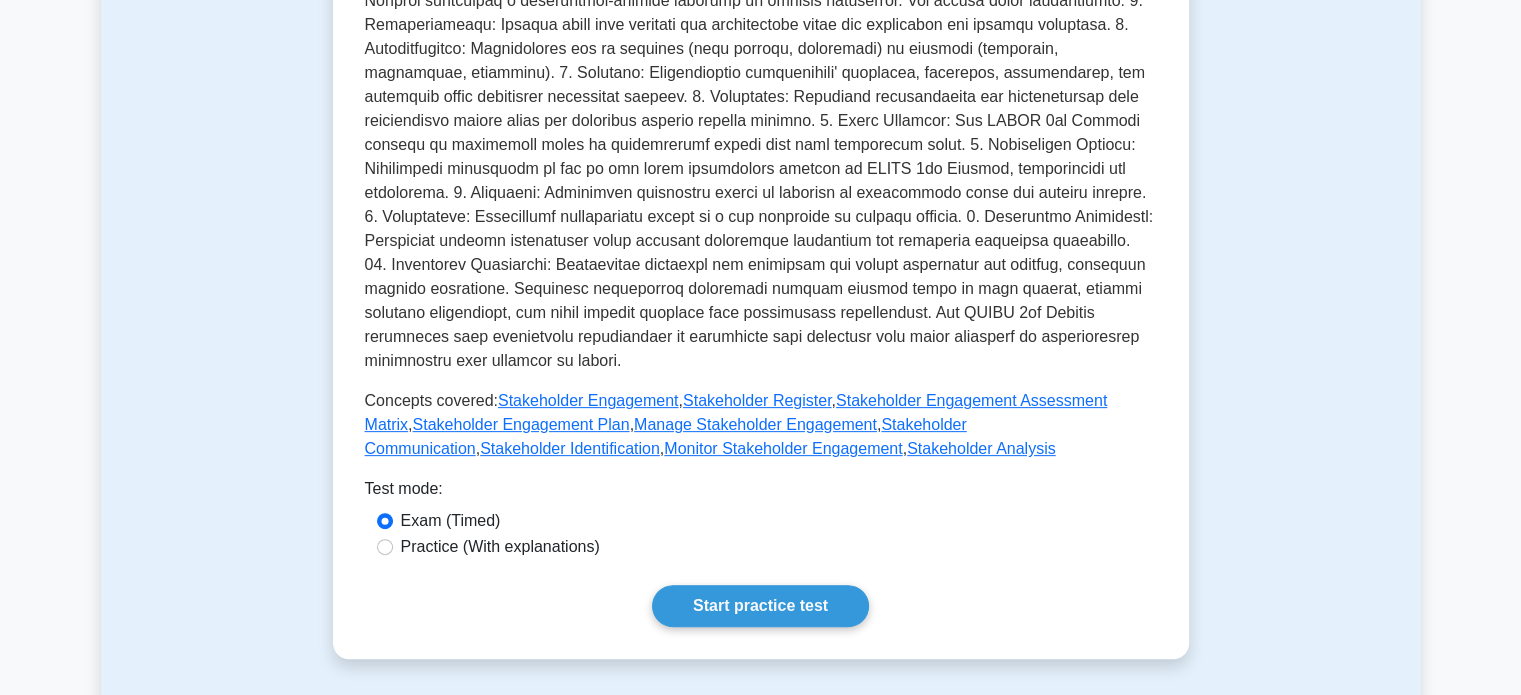 scroll, scrollTop: 640, scrollLeft: 0, axis: vertical 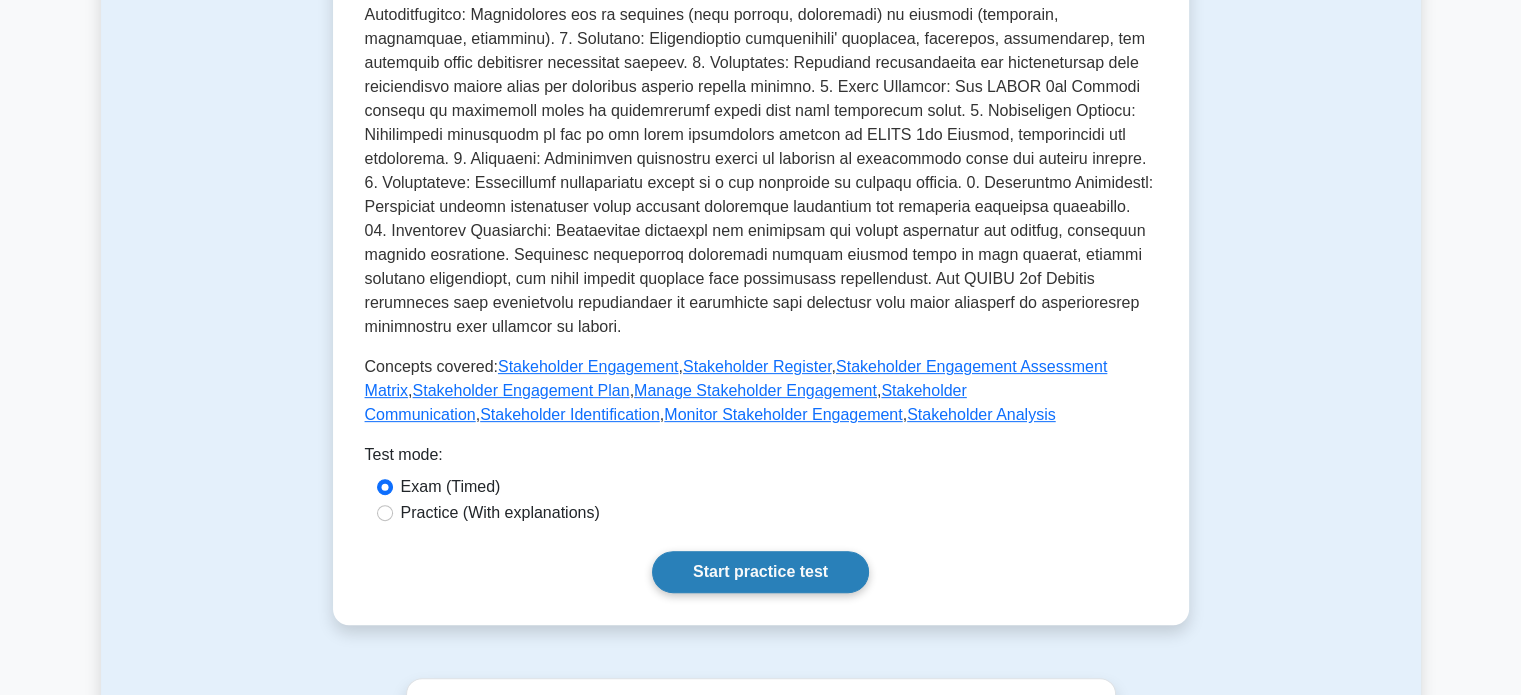 click on "Start practice test" at bounding box center [760, 572] 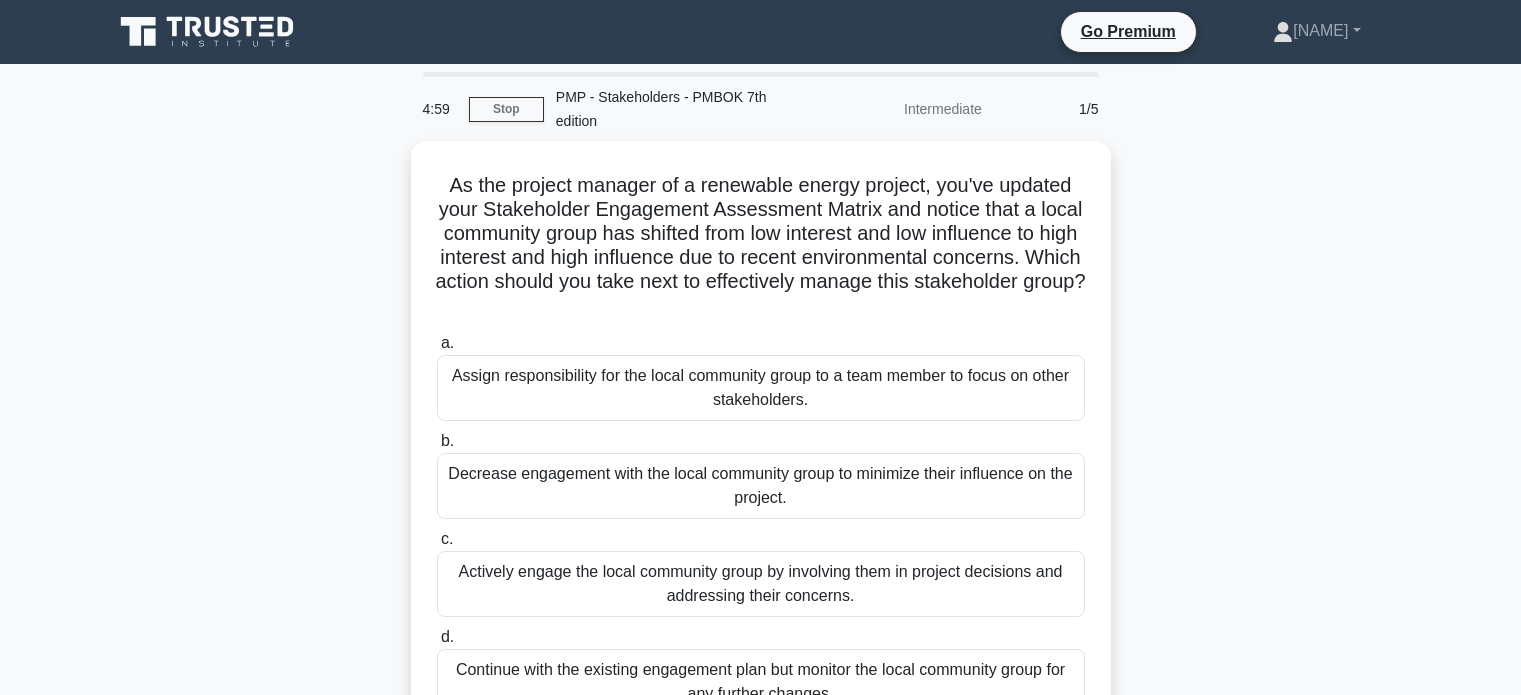 scroll, scrollTop: 0, scrollLeft: 0, axis: both 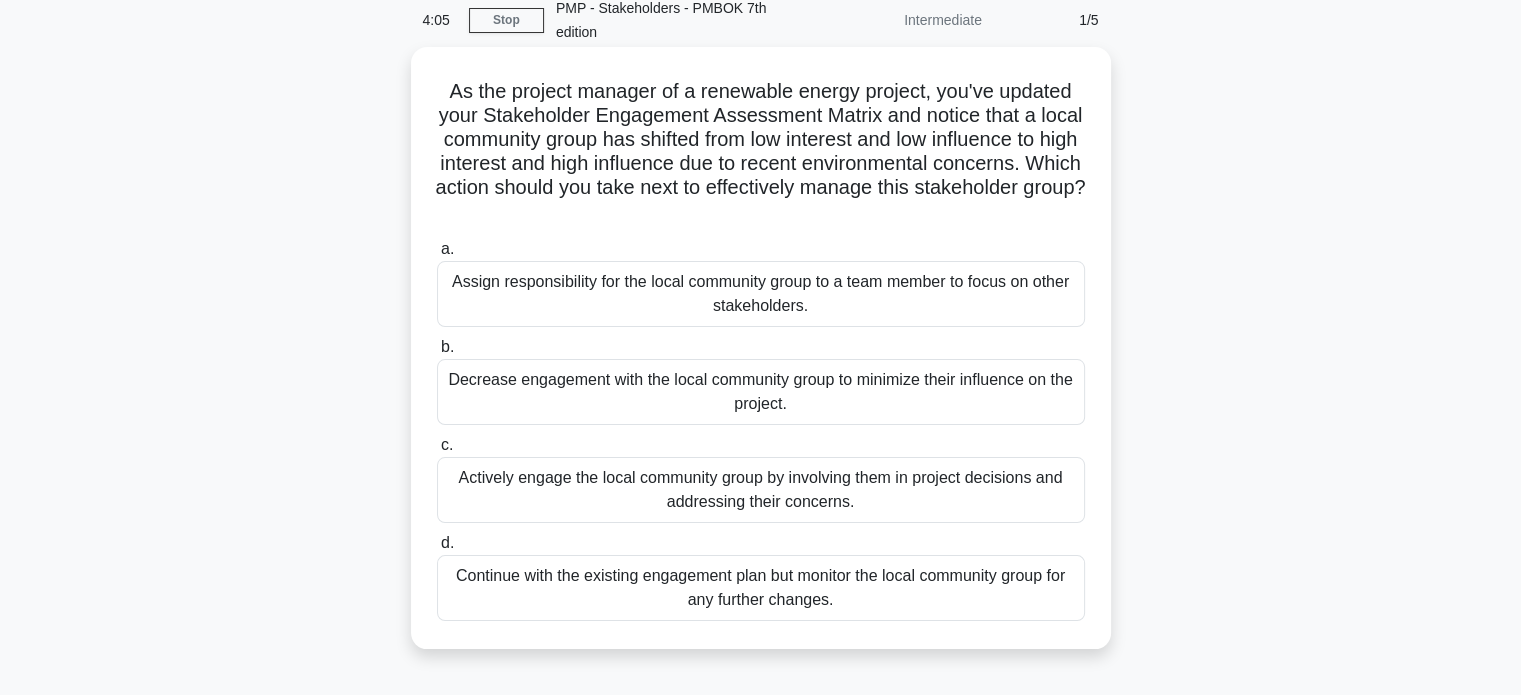 click on "Actively engage the local community group by involving them in project decisions and addressing their concerns." at bounding box center [761, 490] 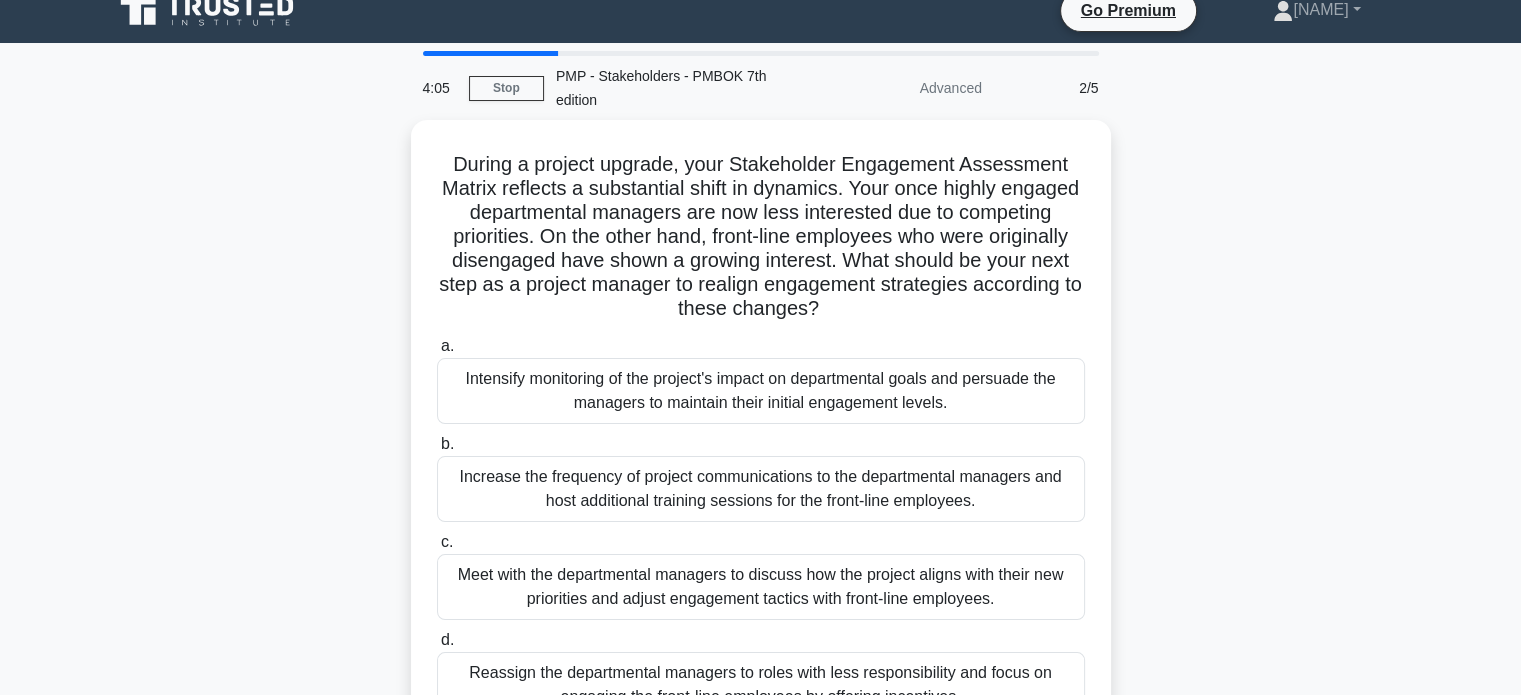 scroll, scrollTop: 0, scrollLeft: 0, axis: both 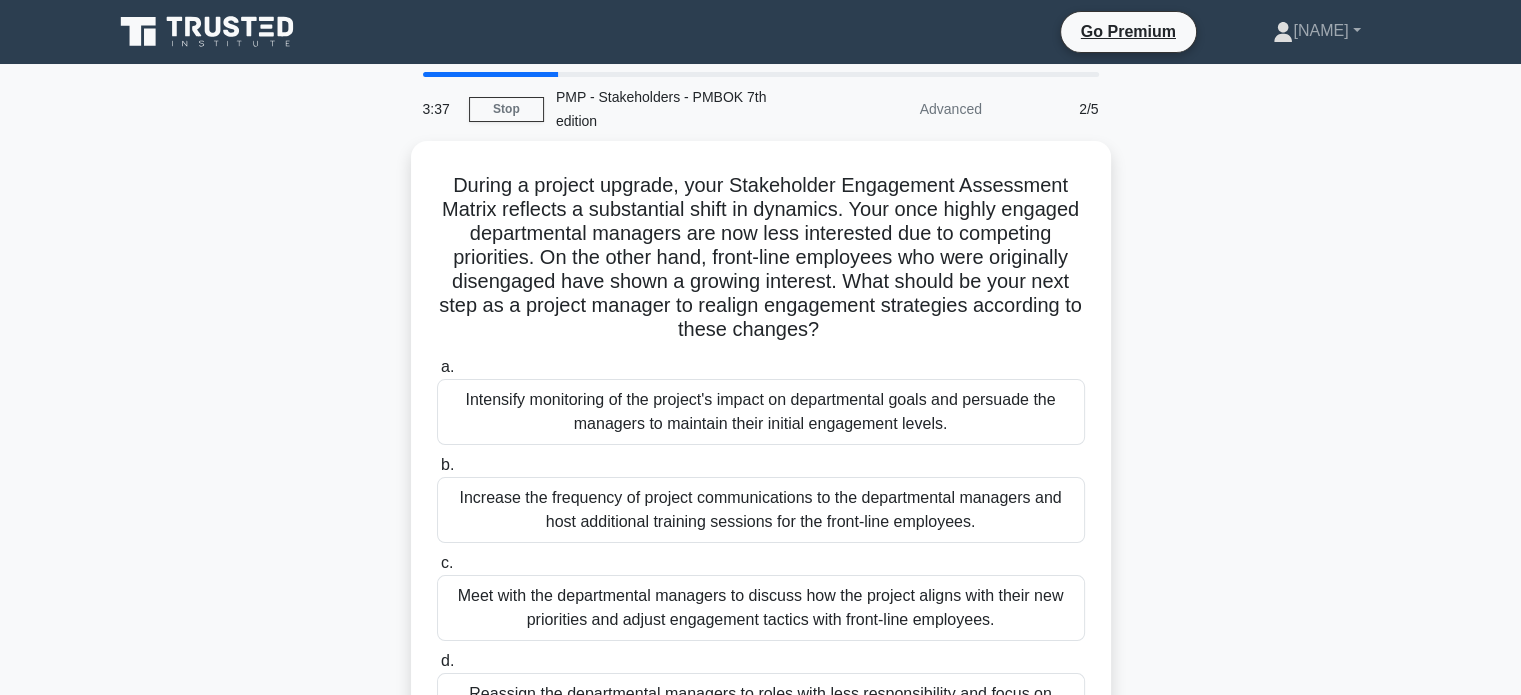 click on "During a project upgrade, your Stakeholder Engagement Assessment Matrix reflects a substantial shift in dynamics. Your once highly engaged departmental managers are now less interested due to competing priorities. On the other hand, front-line employees who were originally disengaged have shown a growing interest. What should be your next step as a project manager to realign engagement strategies according to these changes?
.spinner_0XTQ{transform-origin:center;animation:spinner_y6GP .75s linear infinite}@keyframes spinner_y6GP{100%{transform:rotate(360deg)}}
a.
b. c. d." at bounding box center [761, 466] 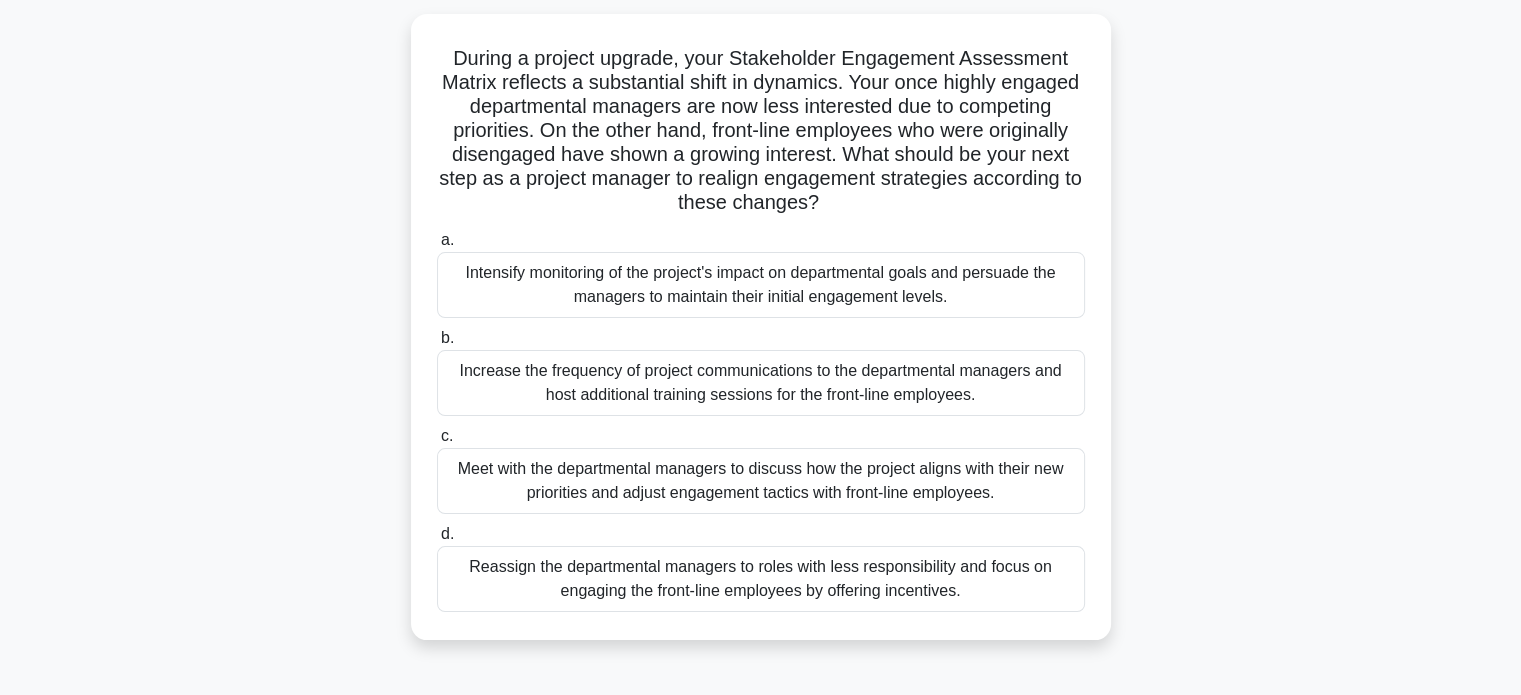 scroll, scrollTop: 160, scrollLeft: 0, axis: vertical 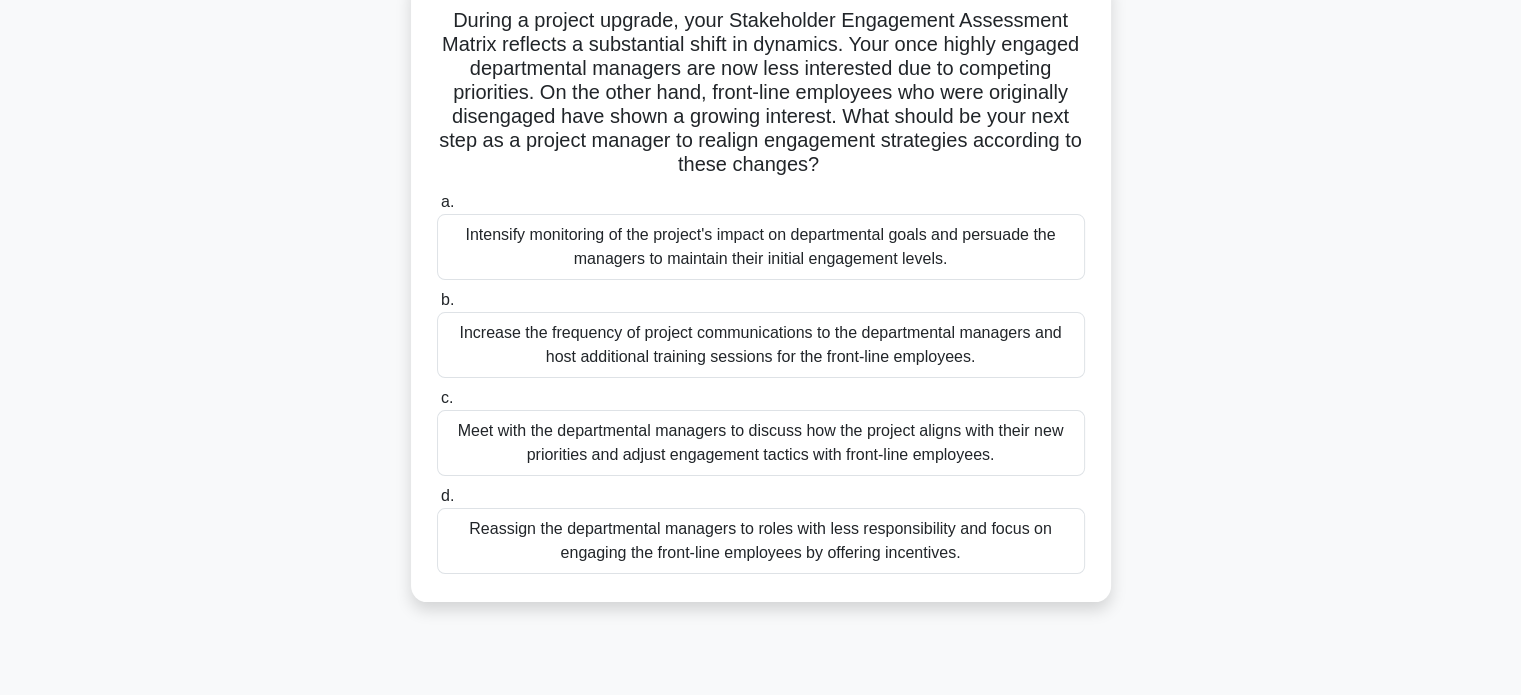 click on "Meet with the departmental managers to discuss how the project aligns with their new priorities and adjust engagement tactics with front-line employees." at bounding box center (761, 443) 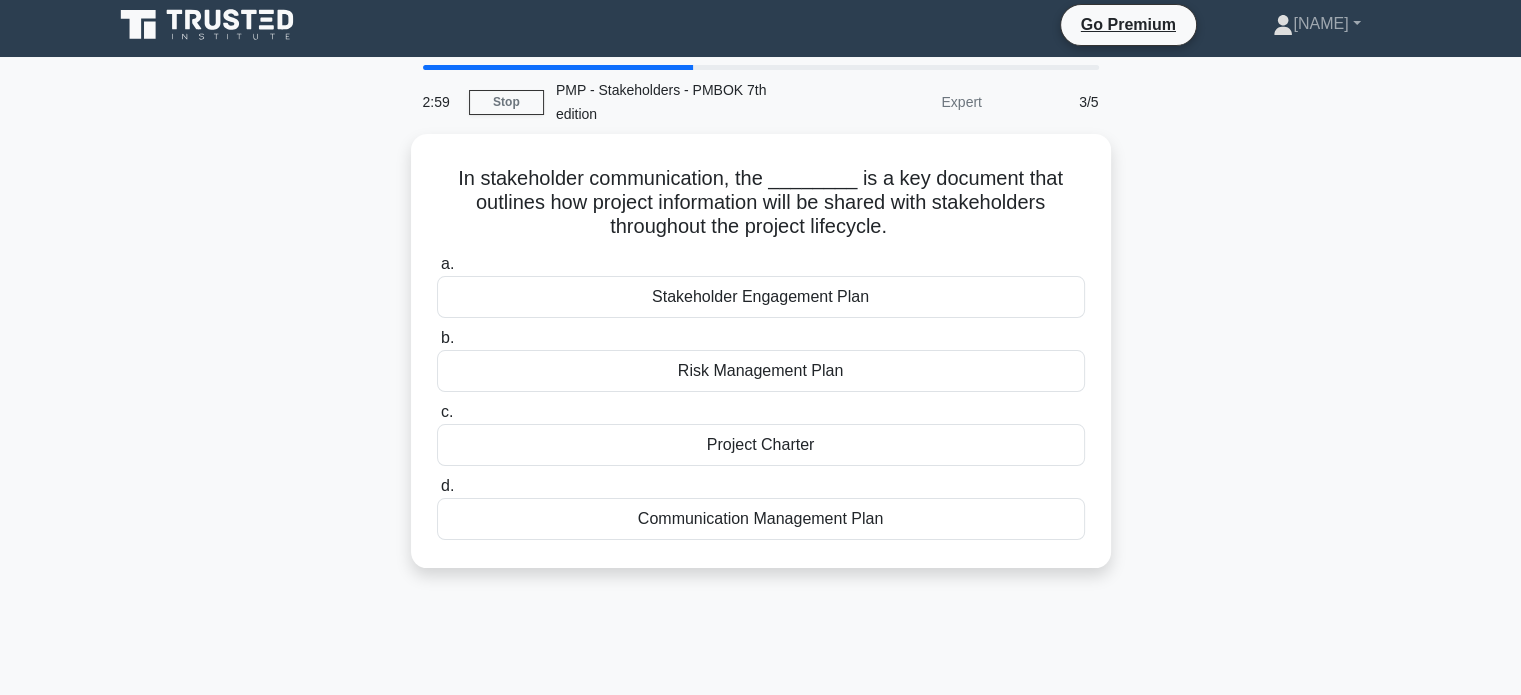 scroll, scrollTop: 0, scrollLeft: 0, axis: both 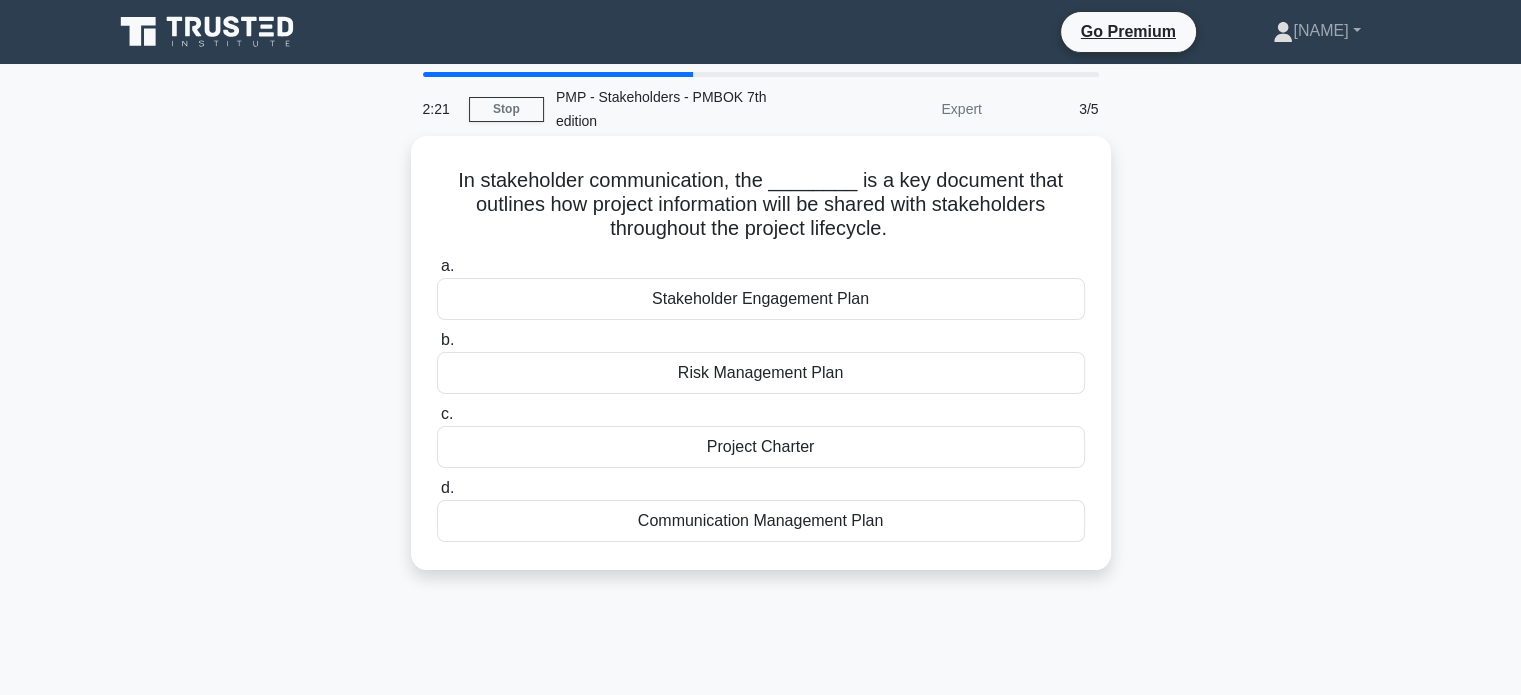 click on "Stakeholder Engagement Plan" at bounding box center (761, 299) 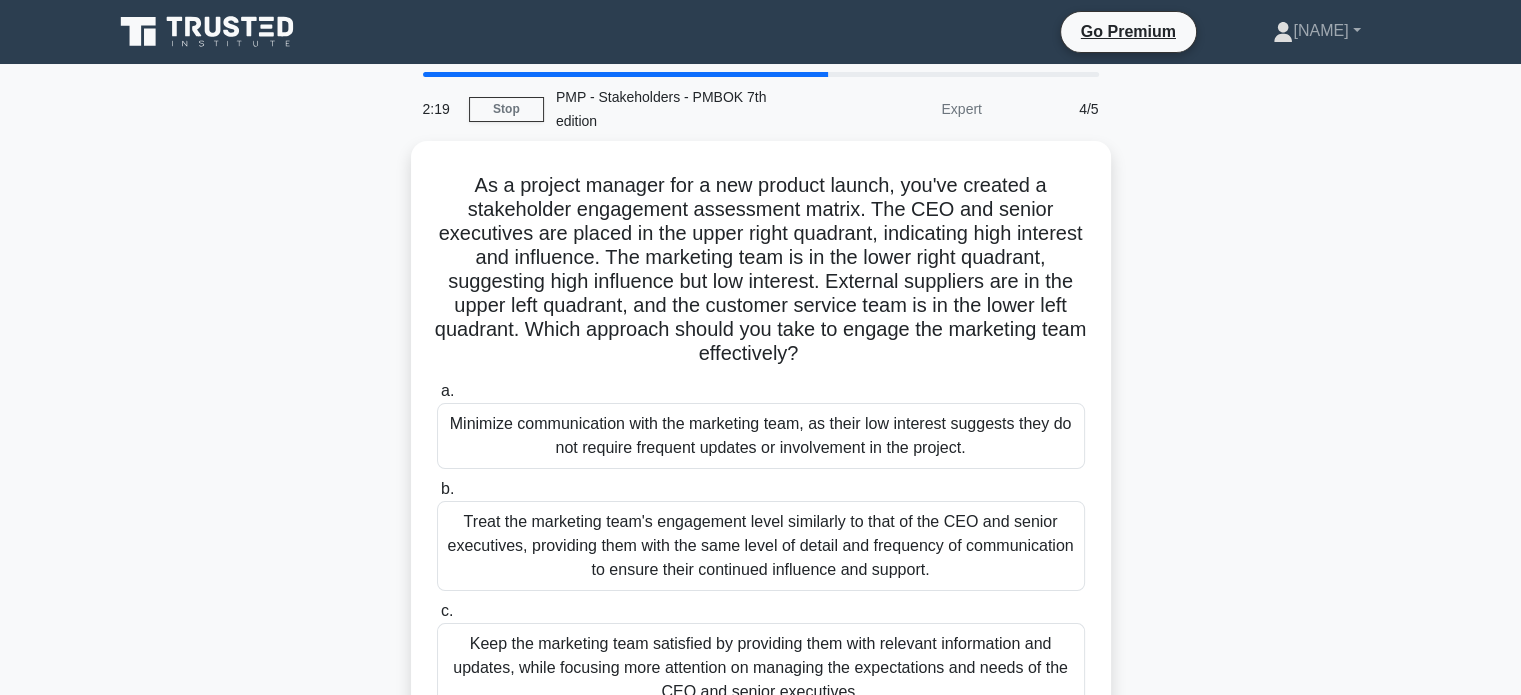 click on "As a project manager for a new product launch, you've created a stakeholder engagement assessment matrix. The CEO and senior executives are placed in the upper right quadrant, indicating high interest and influence. The marketing team is in the lower right quadrant, suggesting high influence but low interest. External suppliers are in the upper left quadrant, and the customer service team is in the lower left quadrant. Which approach should you take to engage the marketing team effectively?
.spinner_0XTQ{transform-origin:center;animation:spinner_y6GP .75s linear infinite}@keyframes spinner_y6GP{100%{transform:rotate(360deg)}}
a. b. c. d." at bounding box center [761, 502] 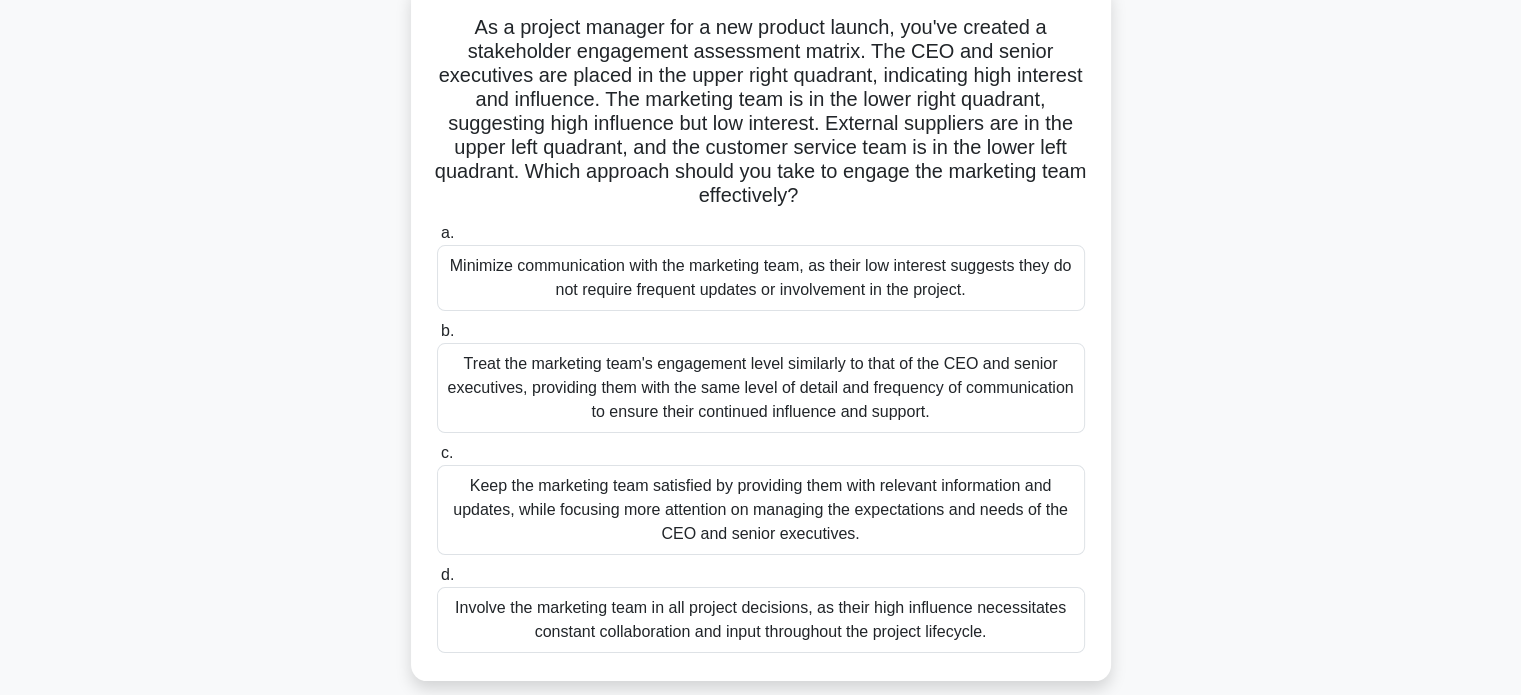 scroll, scrollTop: 160, scrollLeft: 0, axis: vertical 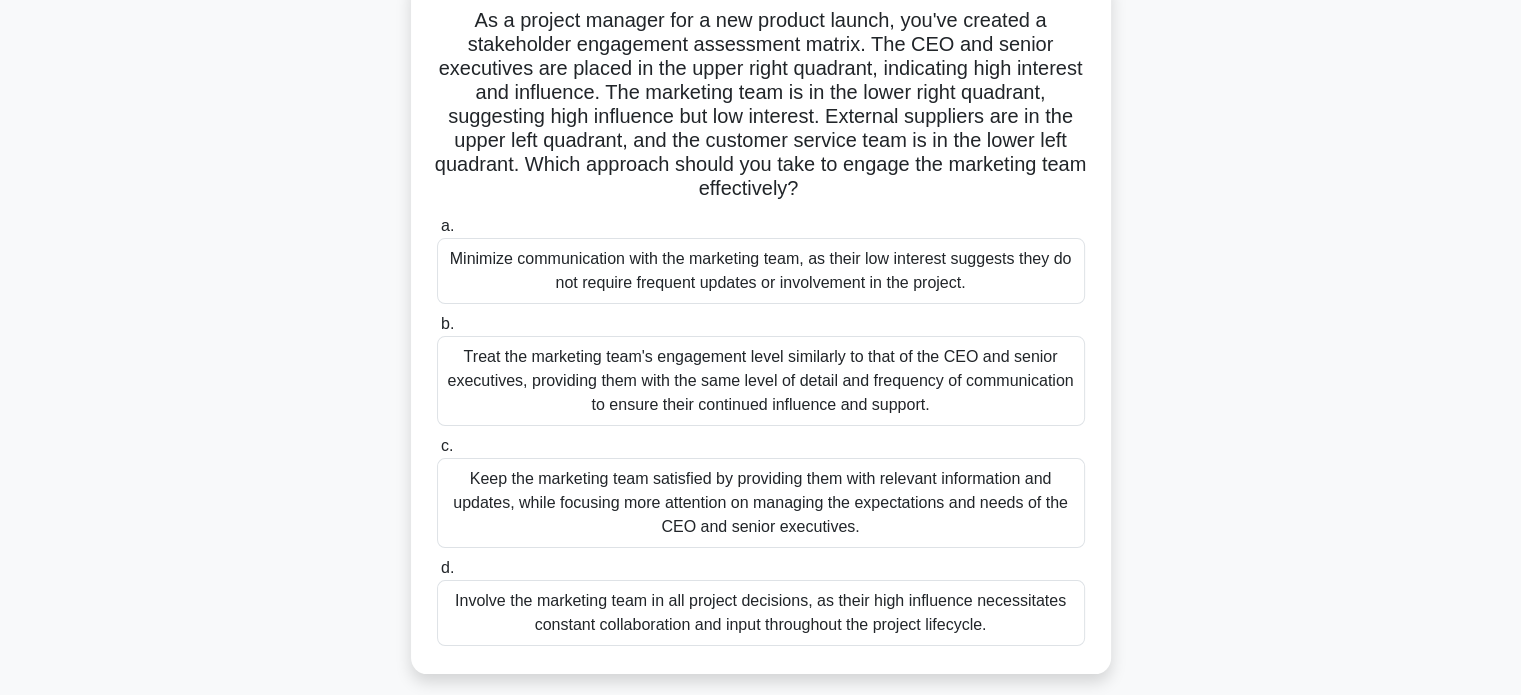 click on "Keep the marketing team satisfied by providing them with relevant information and updates, while focusing more attention on managing the expectations and needs of the CEO and senior executives." at bounding box center (761, 503) 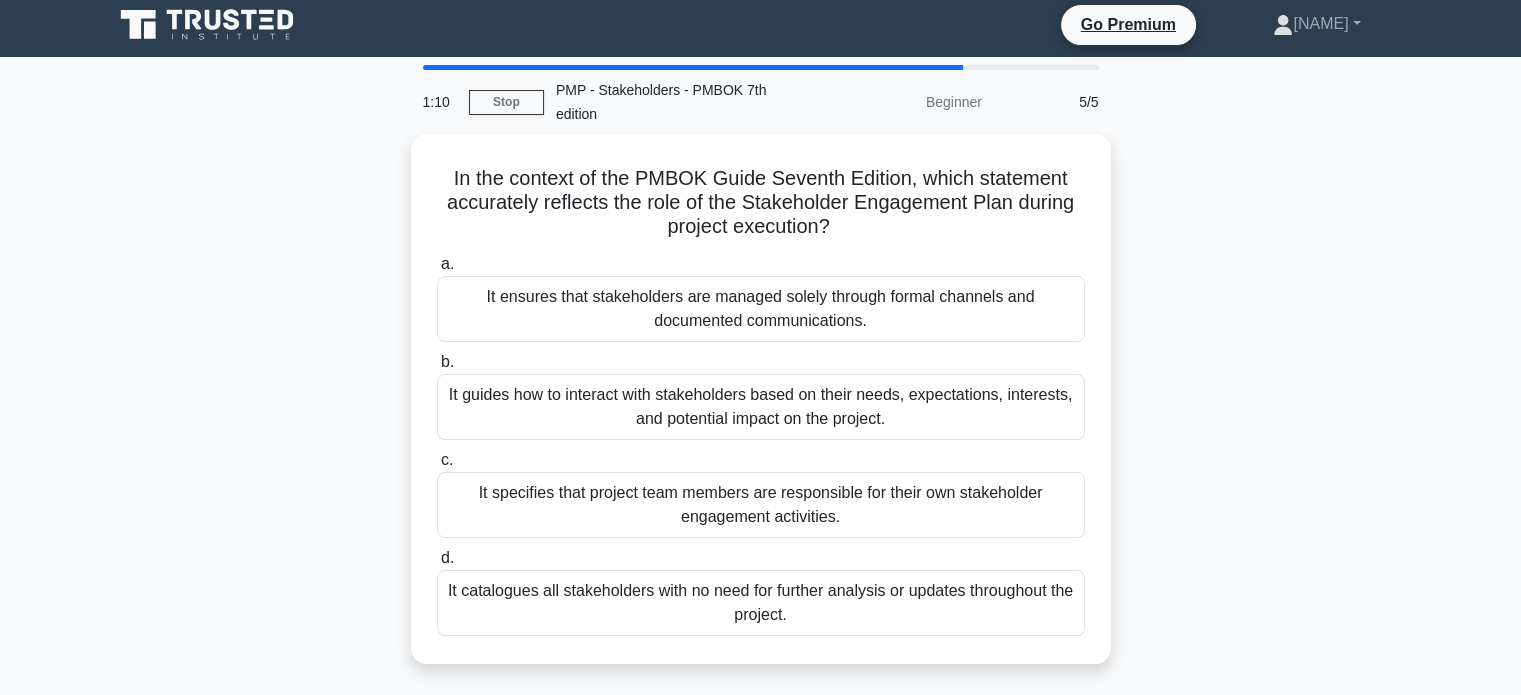 scroll, scrollTop: 0, scrollLeft: 0, axis: both 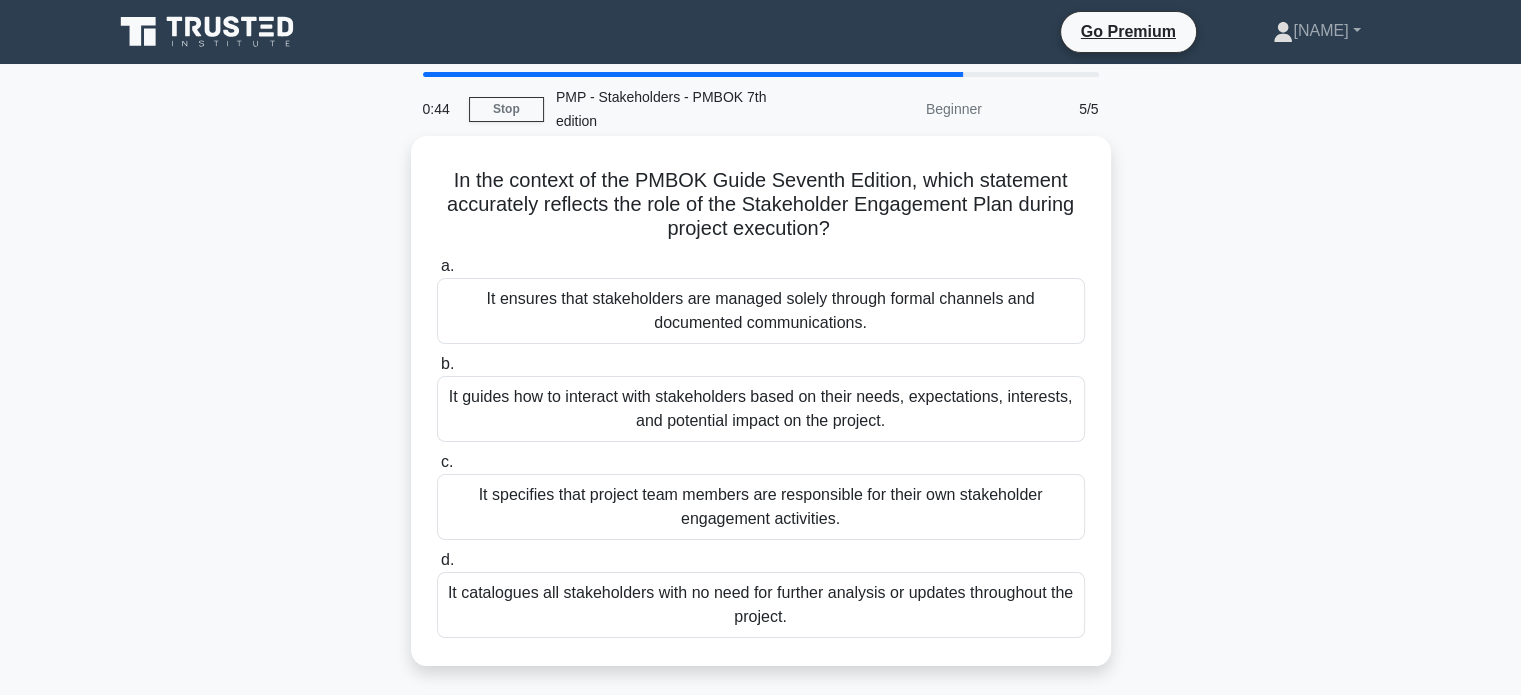 click on "It guides how to interact with stakeholders based on their needs, expectations, interests, and potential impact on the project." at bounding box center (761, 409) 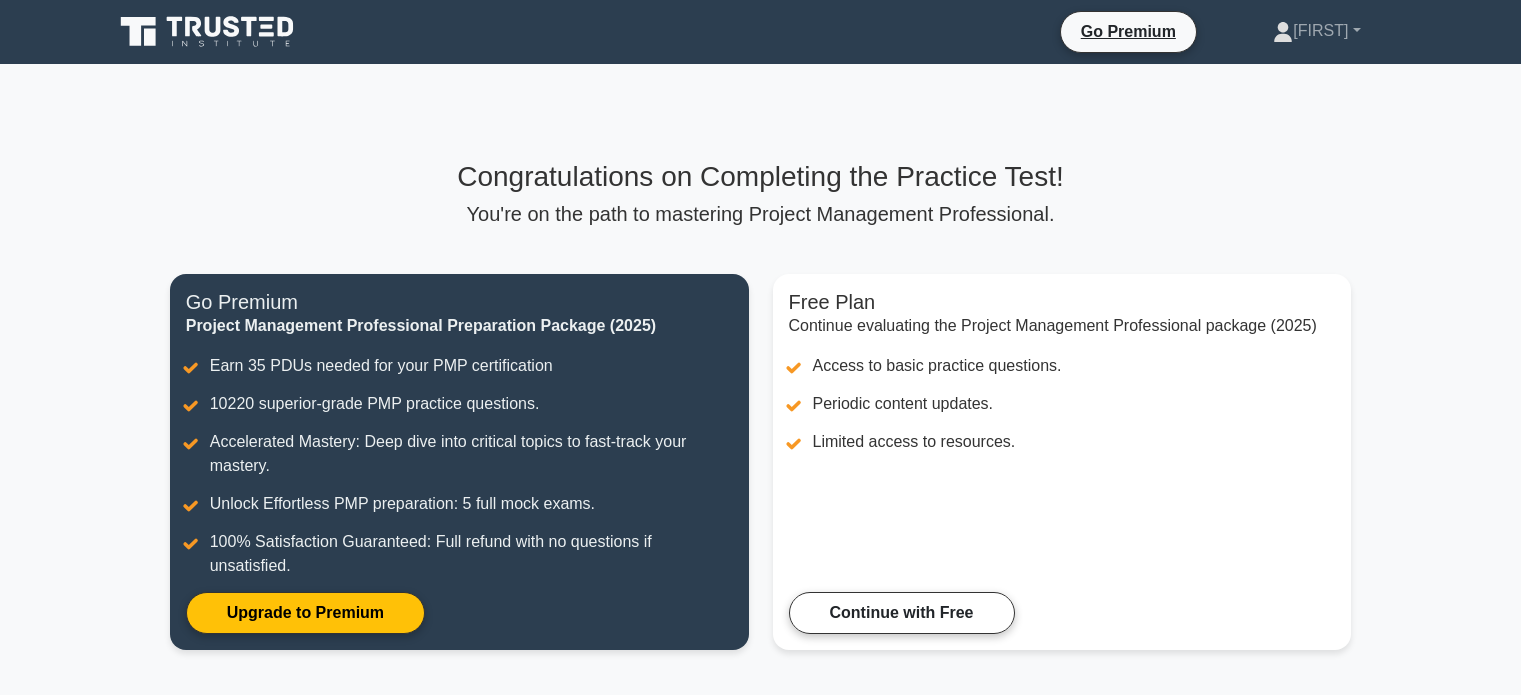 scroll, scrollTop: 0, scrollLeft: 0, axis: both 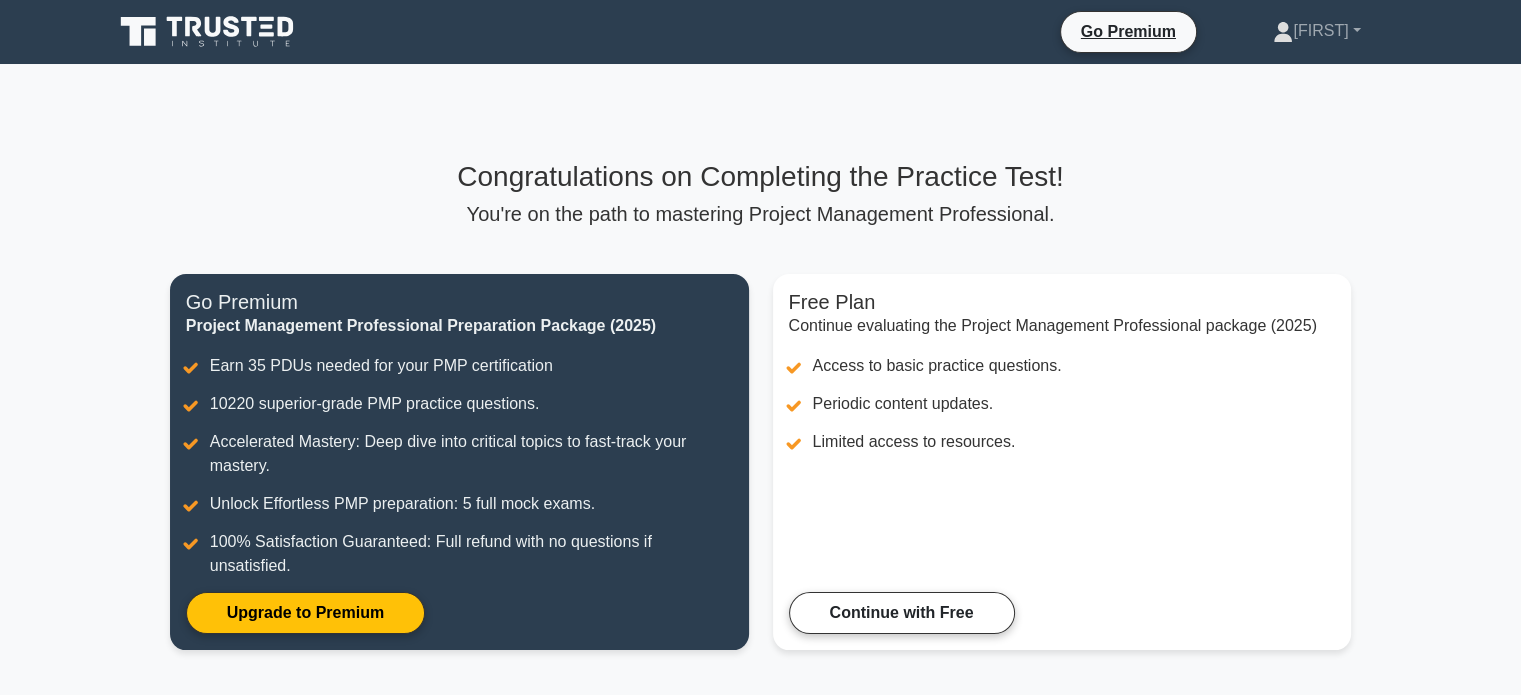 click on "Congratulations on Completing the Practice Test!
You're on the path to mastering Project Management Professional.
Free Plan
Continue evaluating the Project Management Professional package (2025)
Access to basic practice questions.
Periodic content updates.
Limited access to resources.
Continue with Free
Go Premium
Project Management Professional Preparation Package (2025)
Upgrade to Premium" at bounding box center (761, 417) 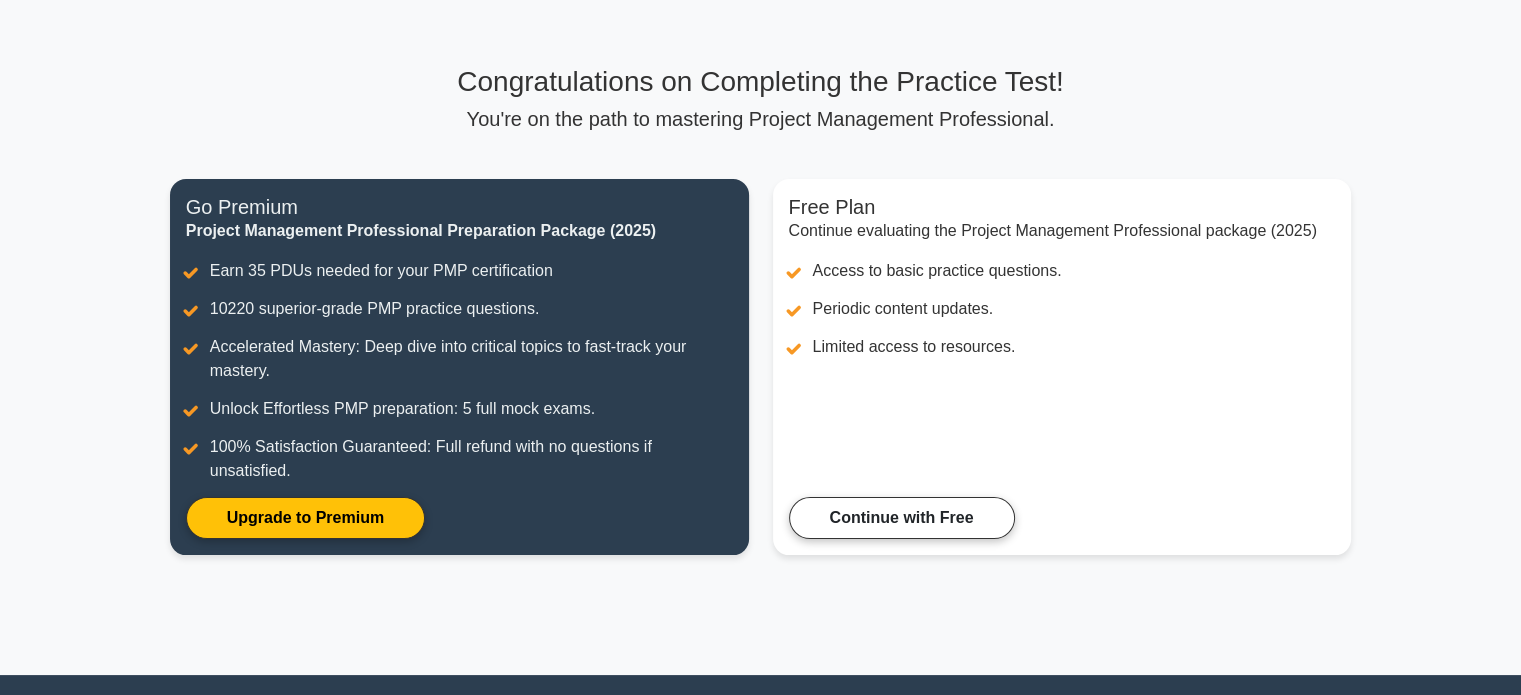 scroll, scrollTop: 55, scrollLeft: 0, axis: vertical 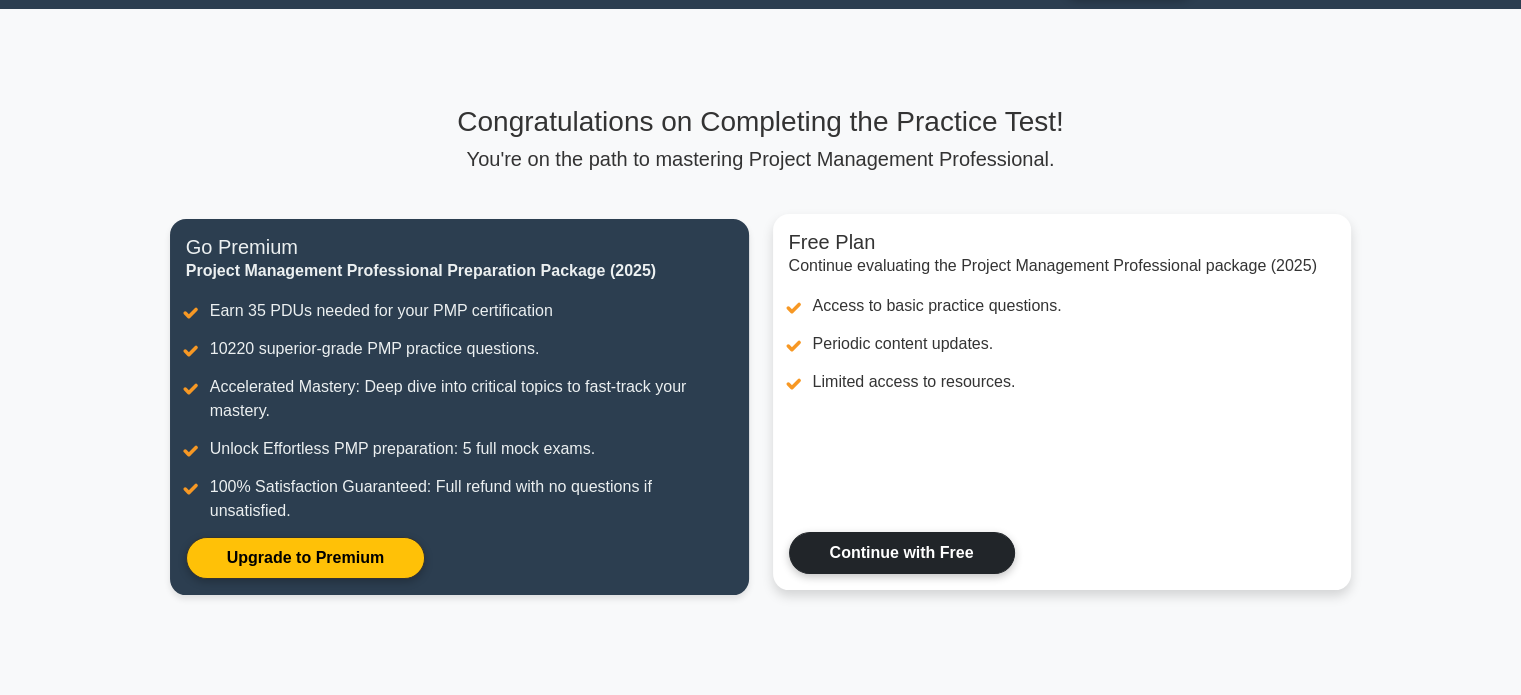 click on "Continue with Free" at bounding box center (902, 553) 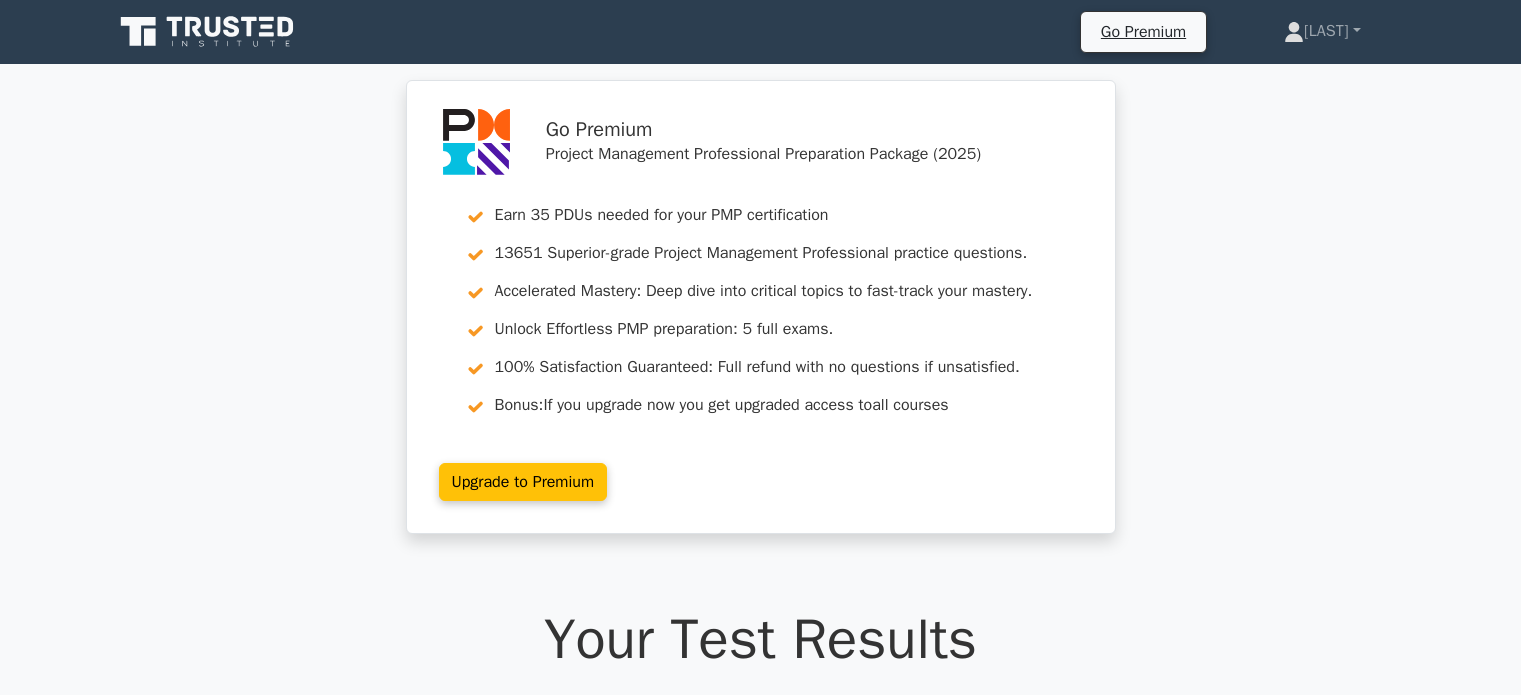 scroll, scrollTop: 0, scrollLeft: 0, axis: both 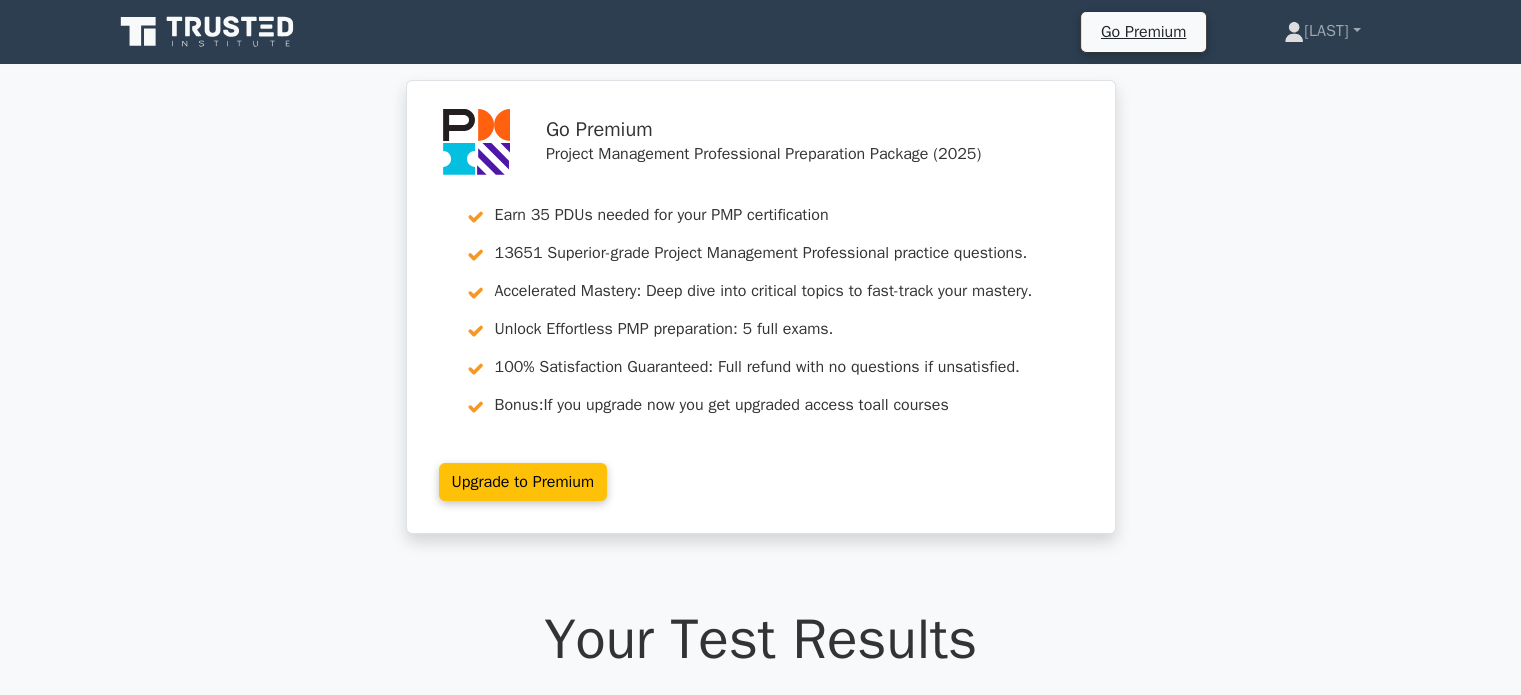 click on "Go Premium
Project Management Professional Preparation Package (2025)
Earn 35 PDUs needed for your PMP certification
13651 Superior-grade  Project Management Professional practice questions.
Accelerated Mastery: Deep dive into critical topics to fast-track your mastery.
Unlock Effortless PMP preparation: 5 full exams.
100% Satisfaction Guaranteed: Full refund with no questions if unsatisfied.
Bonus: all courses" at bounding box center [760, 319] 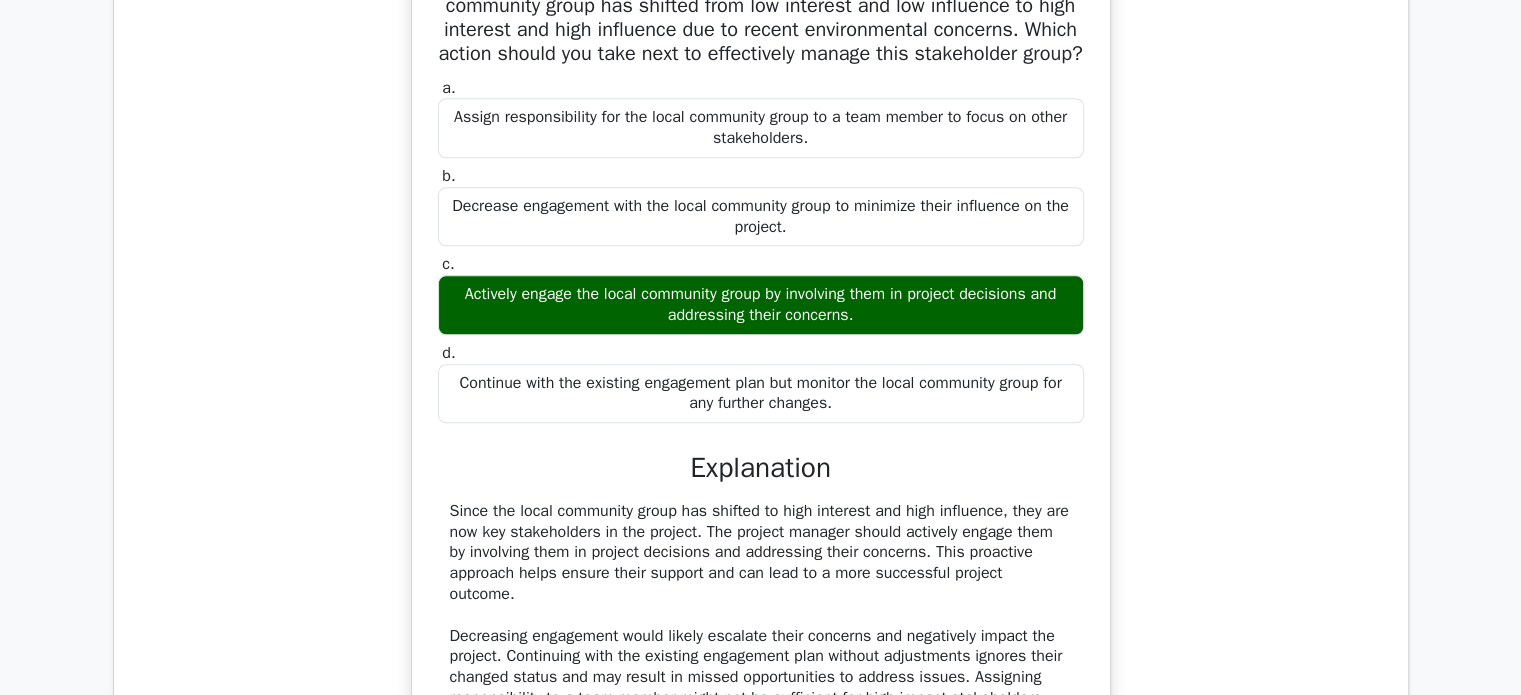 scroll, scrollTop: 1680, scrollLeft: 0, axis: vertical 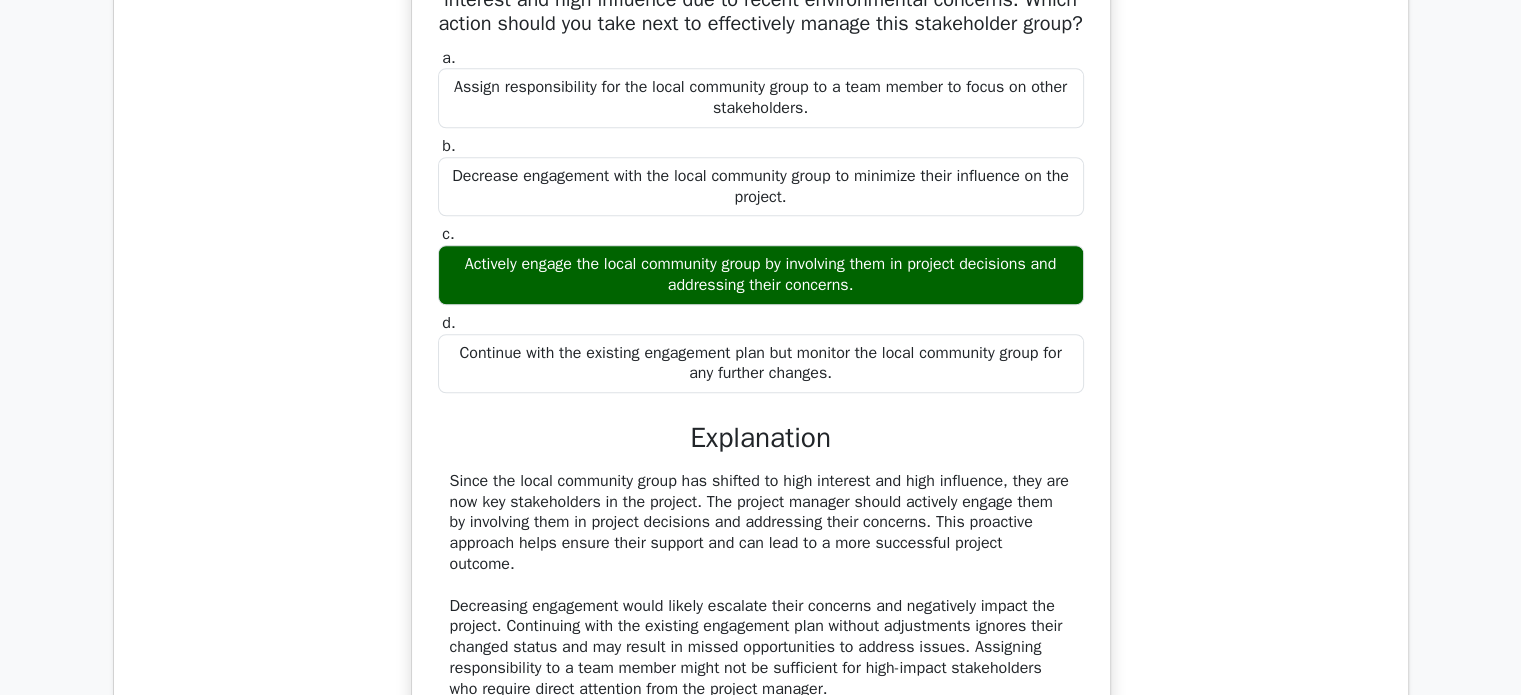 click on "As the project manager of a renewable energy project, you've updated your Stakeholder Engagement Assessment Matrix and notice that a local community group has shifted from low interest and low influence to high interest and high influence due to recent environmental concerns. Which action should you take next to effectively manage this stakeholder group?
a.
Assign responsibility for the local community group to a team member to focus on other stakeholders." at bounding box center [761, 355] 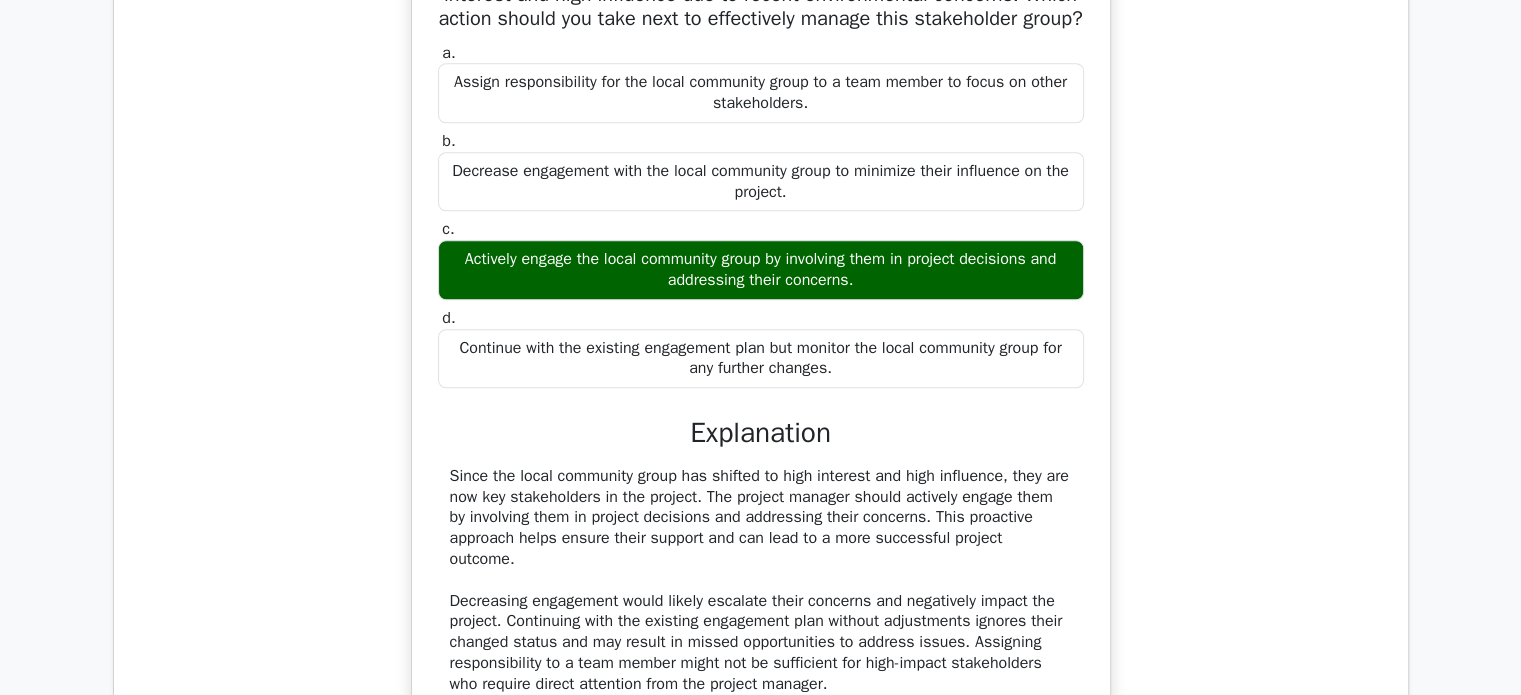 drag, startPoint x: 1172, startPoint y: 243, endPoint x: 1229, endPoint y: 99, distance: 154.87091 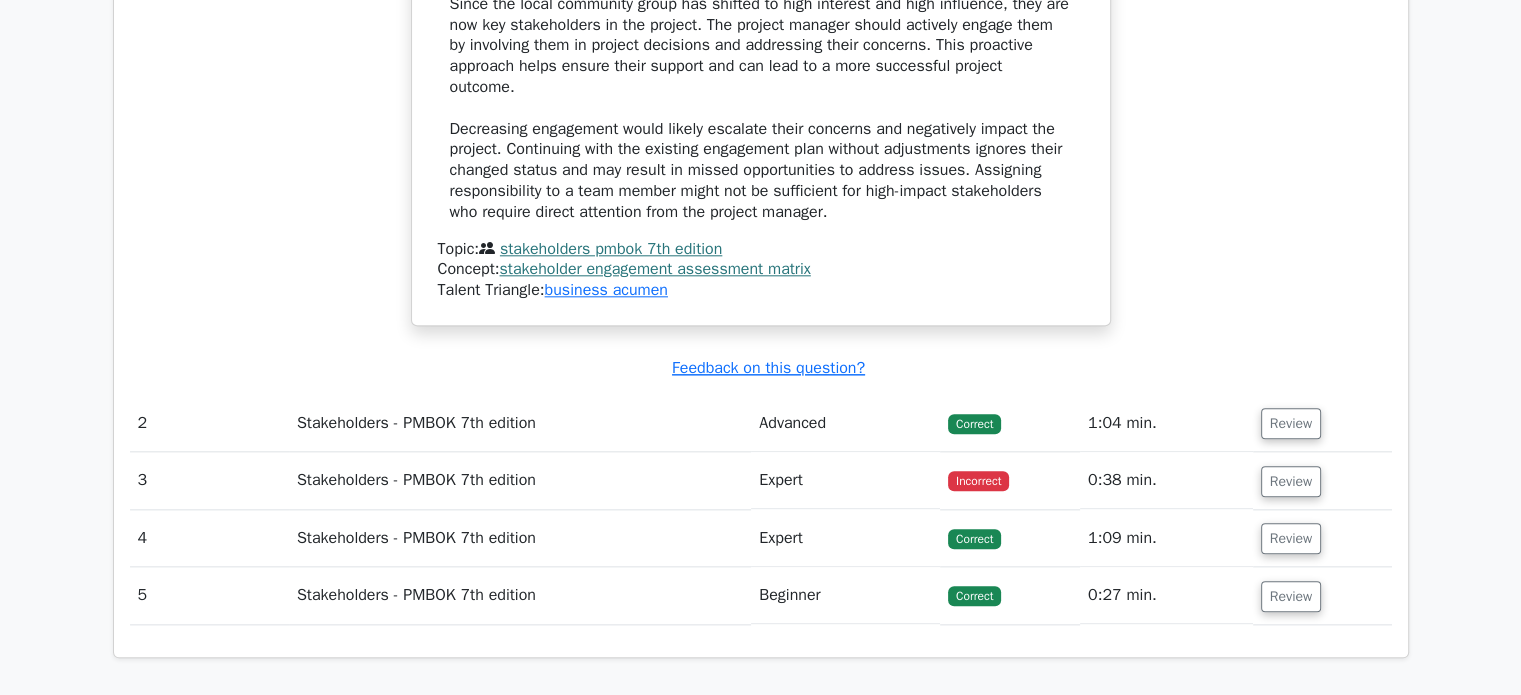 scroll, scrollTop: 2152, scrollLeft: 0, axis: vertical 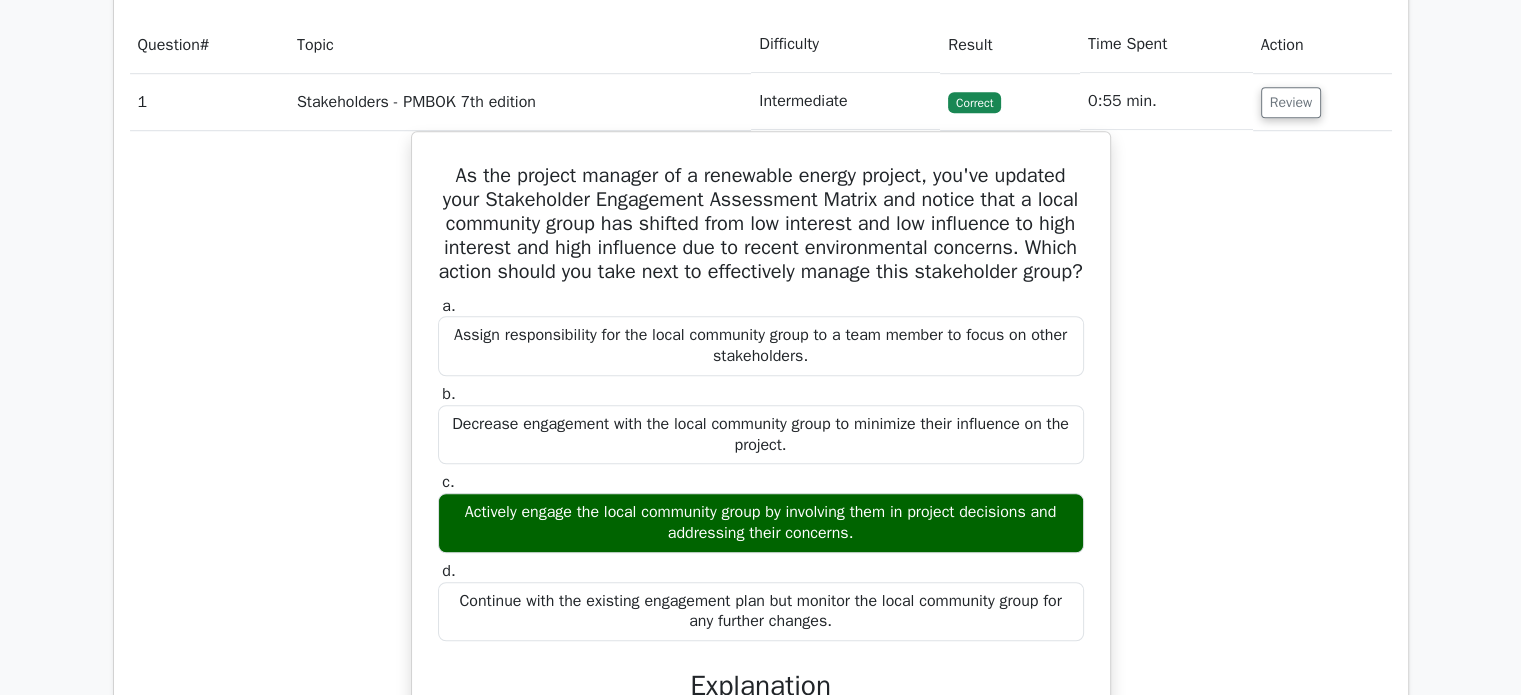 click on "Question Analysis
Question  #
Topic
Difficulty
Result
Time Spent
Action
1
Stakeholders - PMBOK 7th edition
Intermediate
Correct
a." at bounding box center [761, 662] 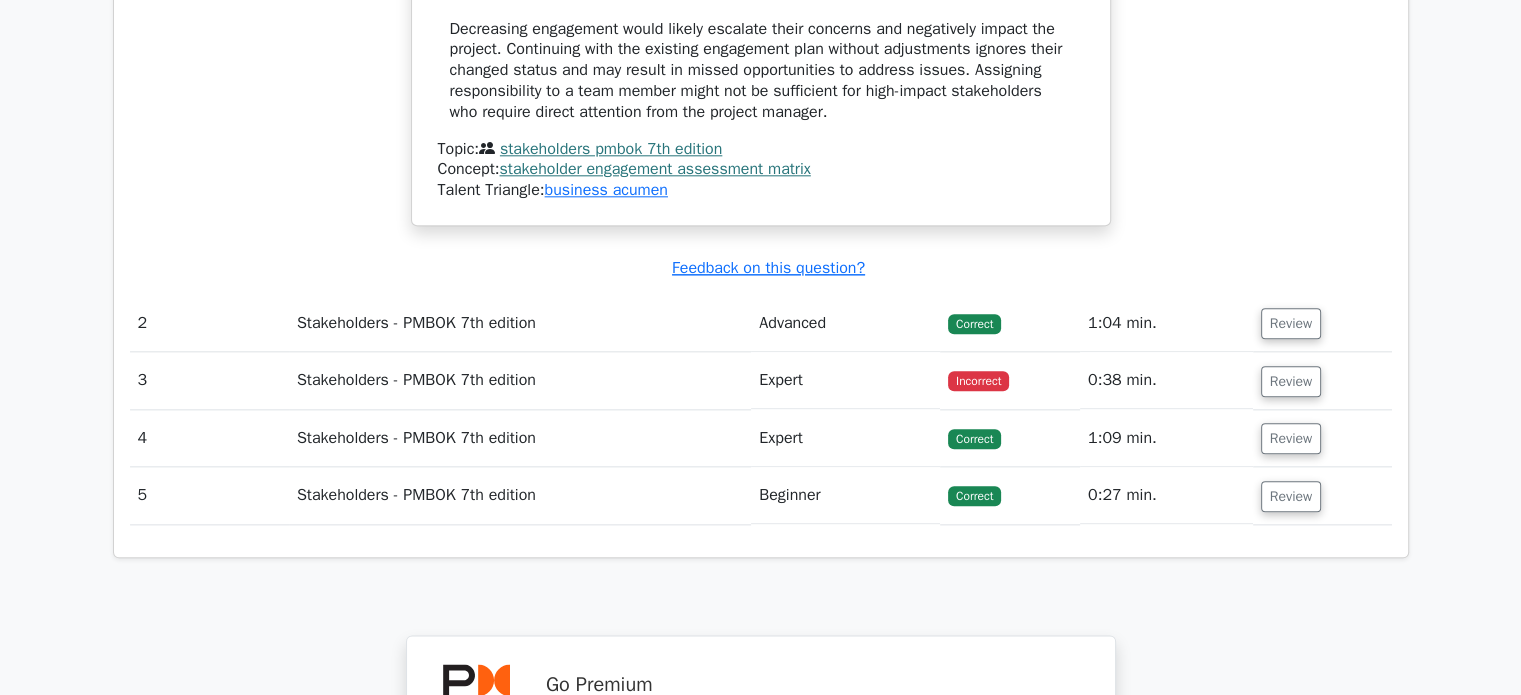 scroll, scrollTop: 2267, scrollLeft: 0, axis: vertical 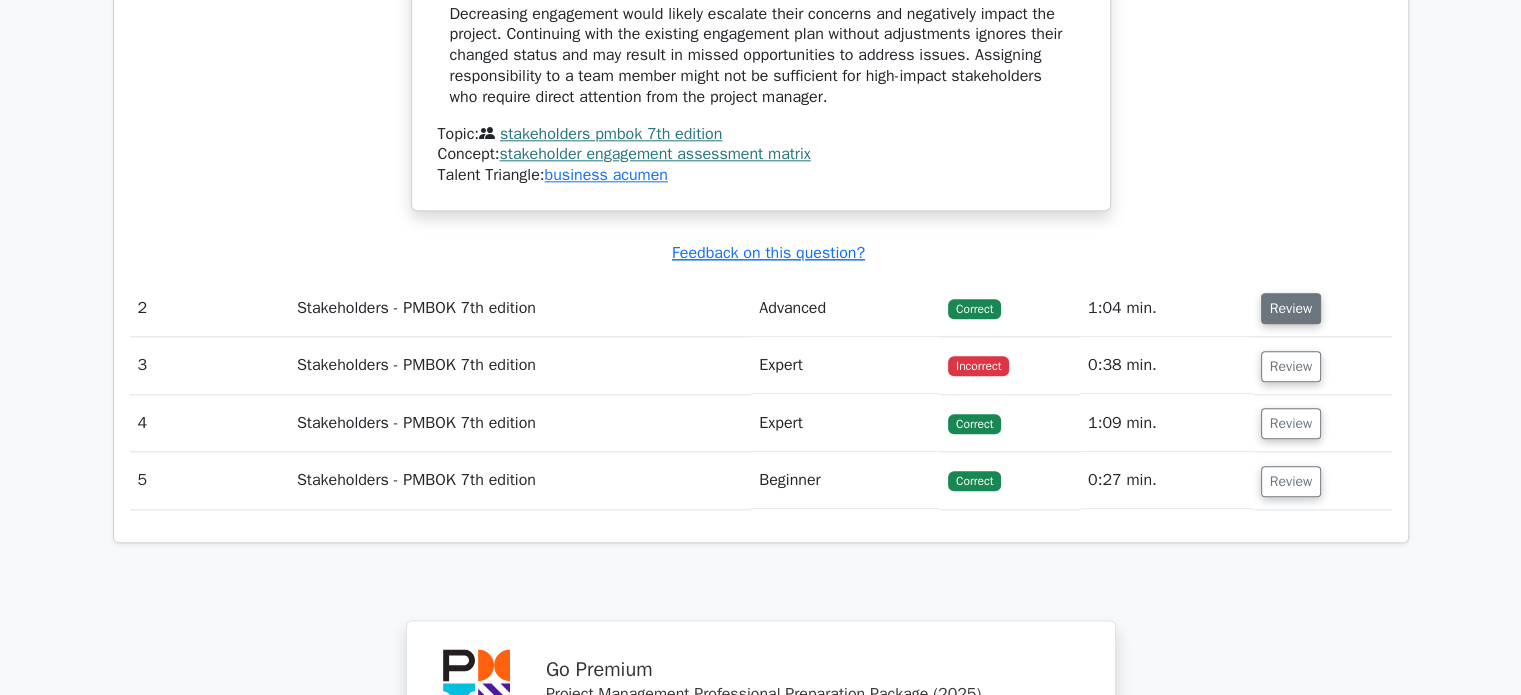 click on "Review" at bounding box center [1291, 308] 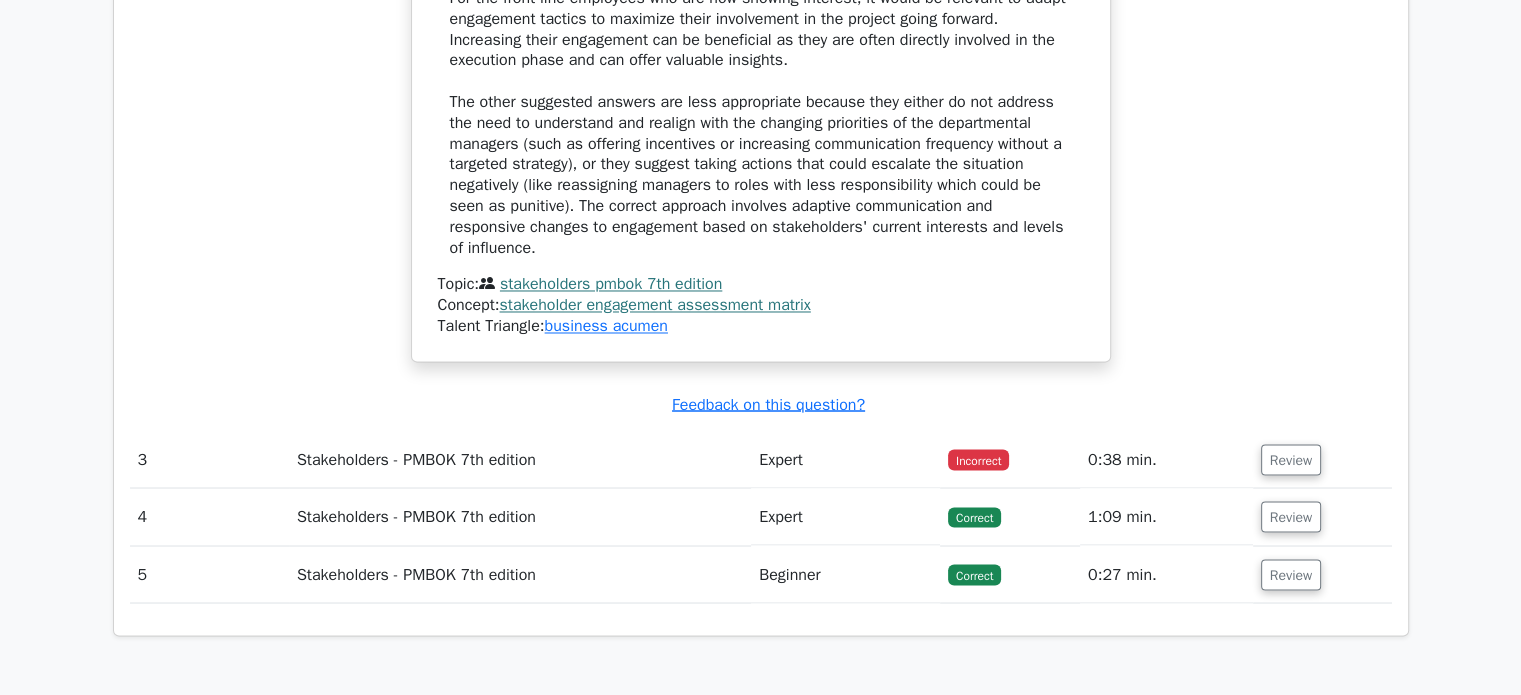 scroll, scrollTop: 3408, scrollLeft: 0, axis: vertical 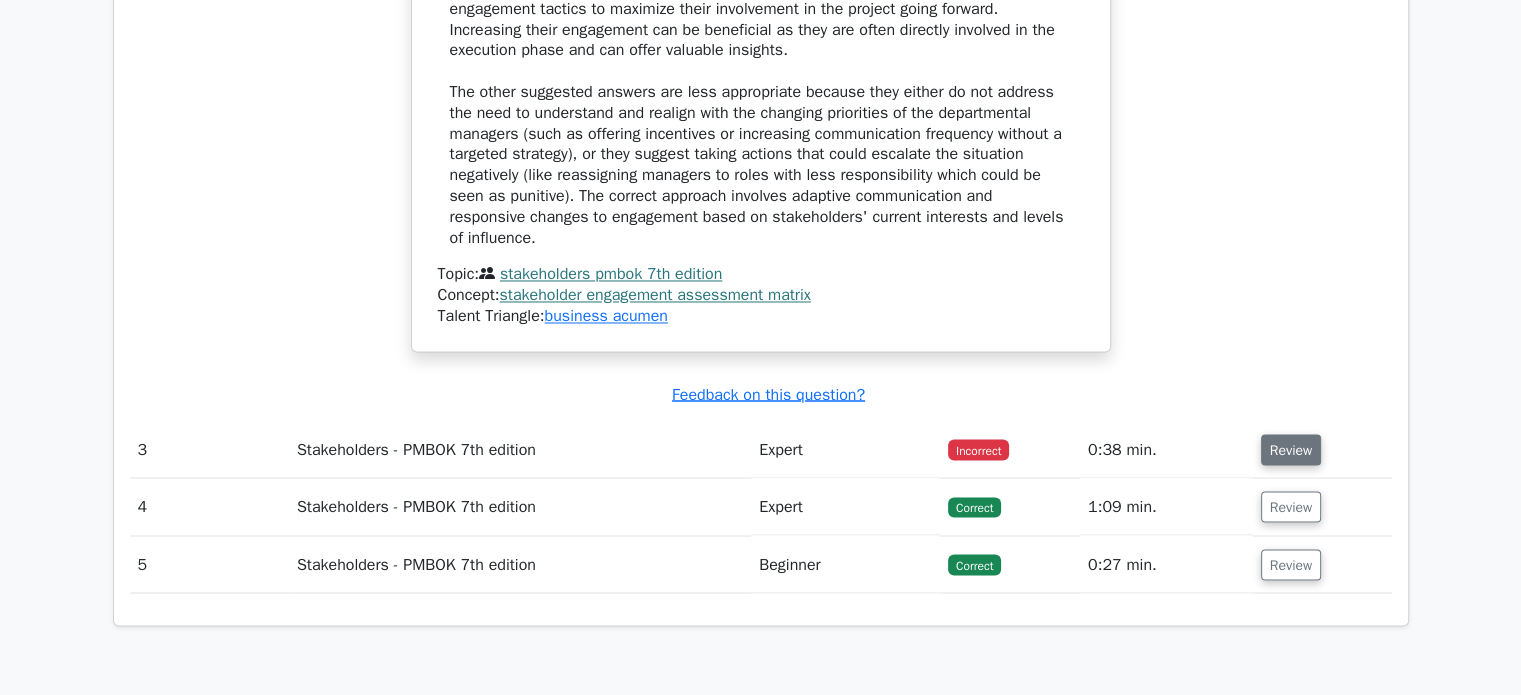 click on "Review" at bounding box center (1291, 449) 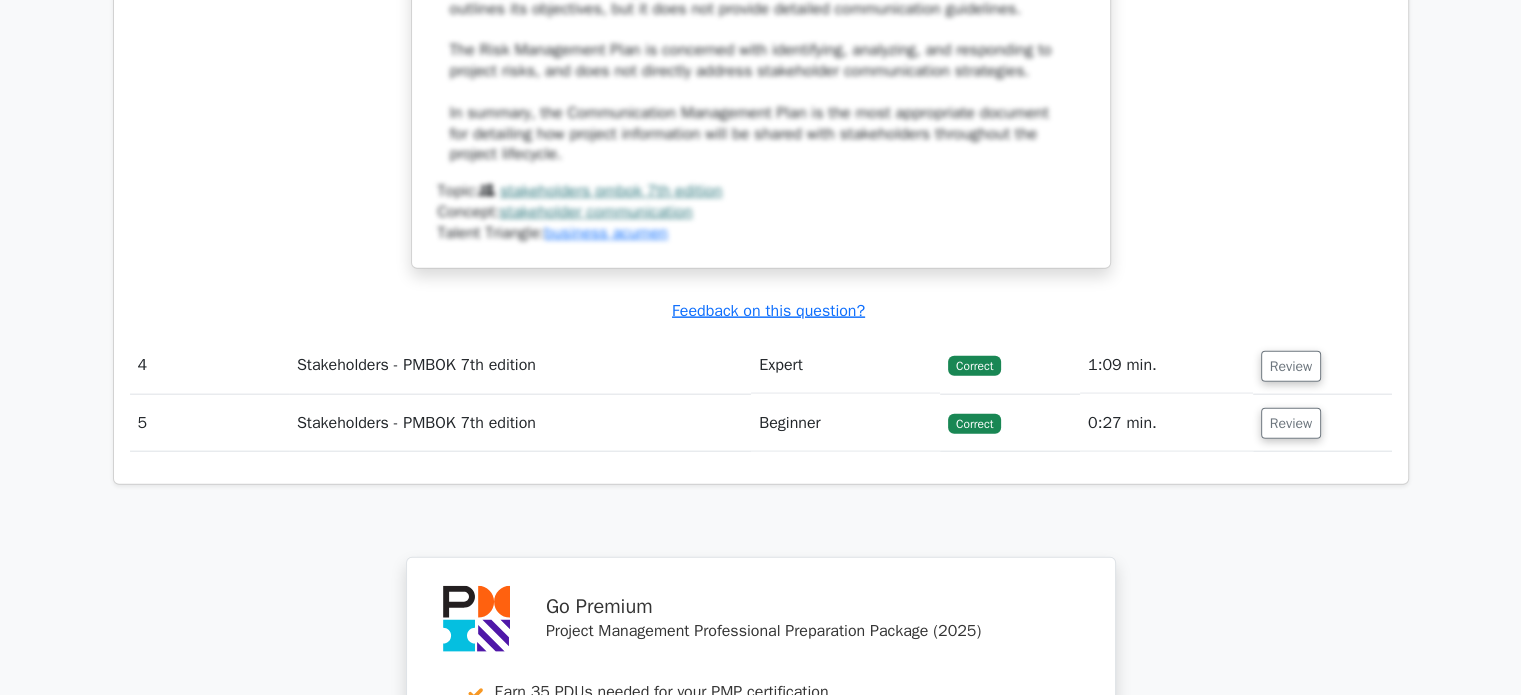 scroll, scrollTop: 4704, scrollLeft: 0, axis: vertical 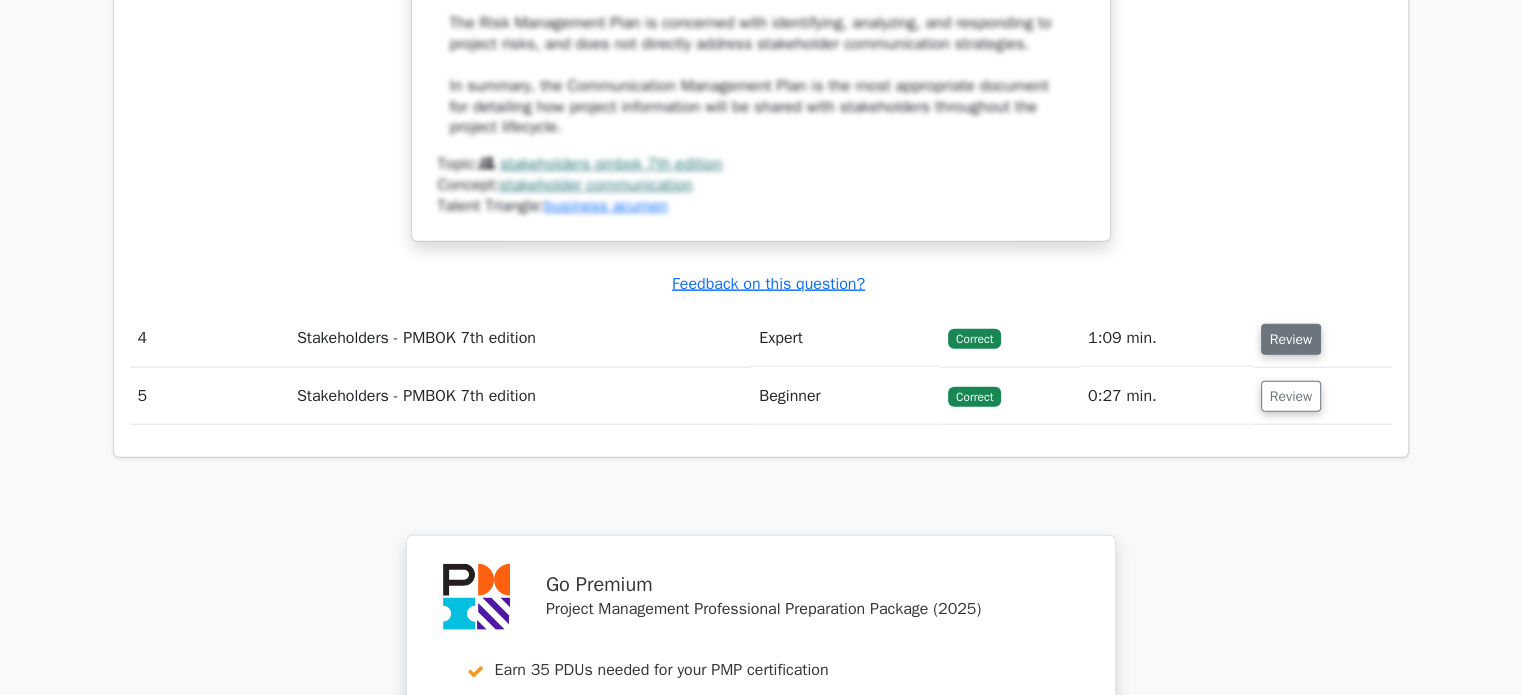 click on "Review" at bounding box center [1291, 339] 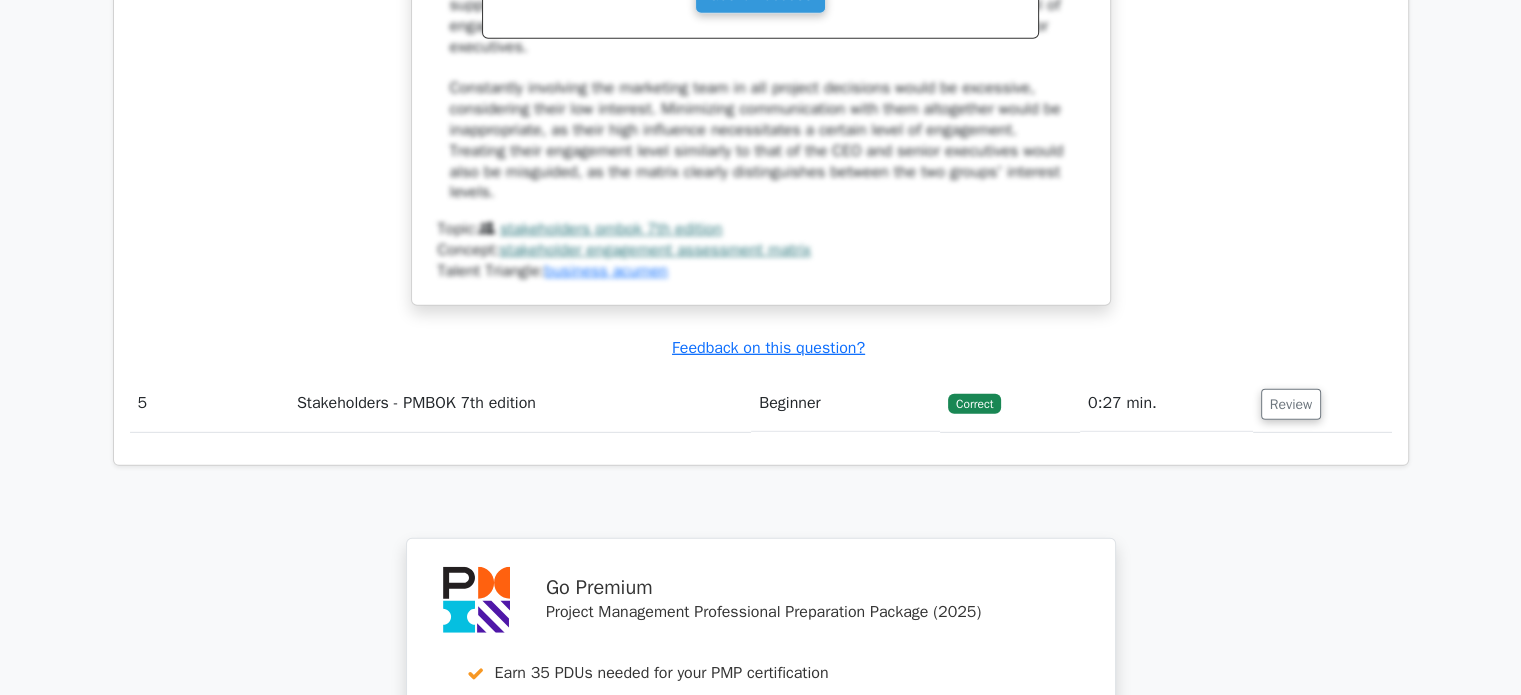 scroll, scrollTop: 5911, scrollLeft: 0, axis: vertical 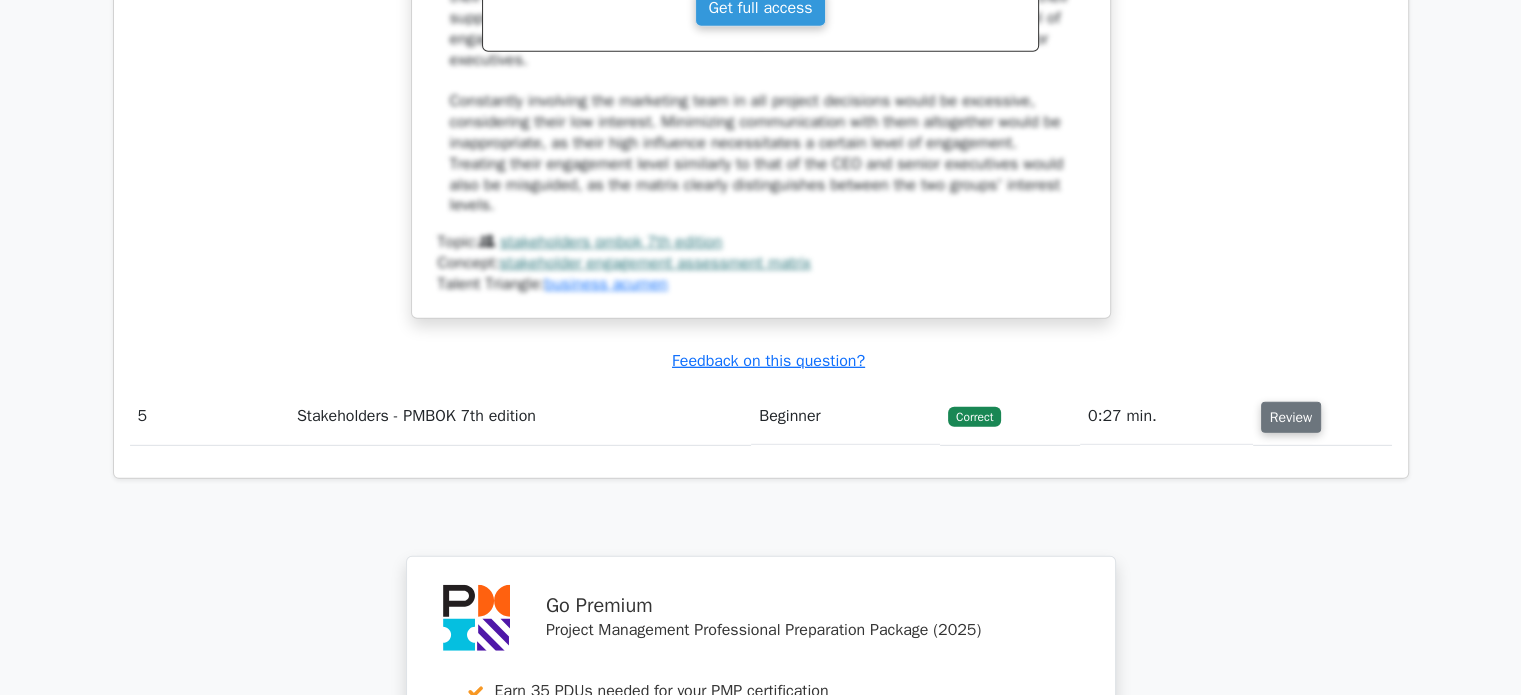 click on "Review" at bounding box center [1291, 417] 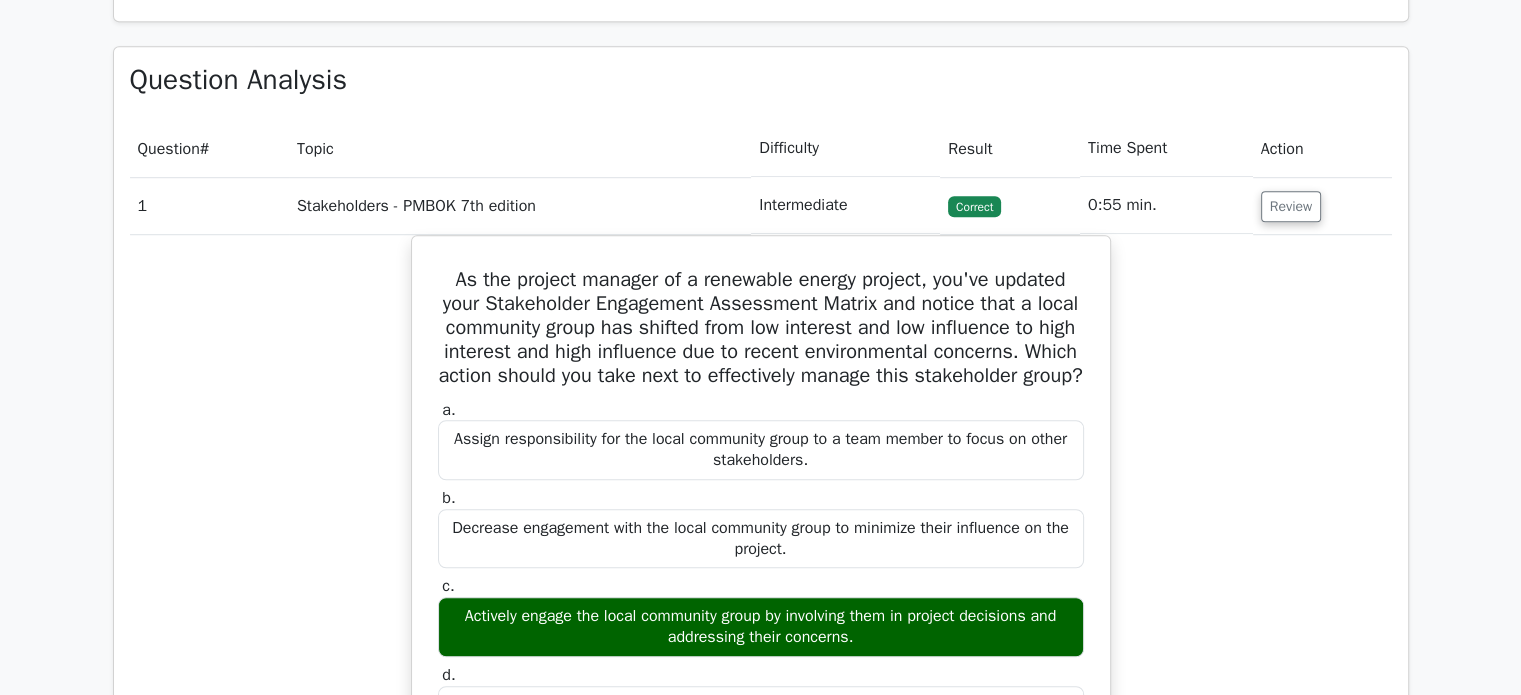 scroll, scrollTop: 1359, scrollLeft: 0, axis: vertical 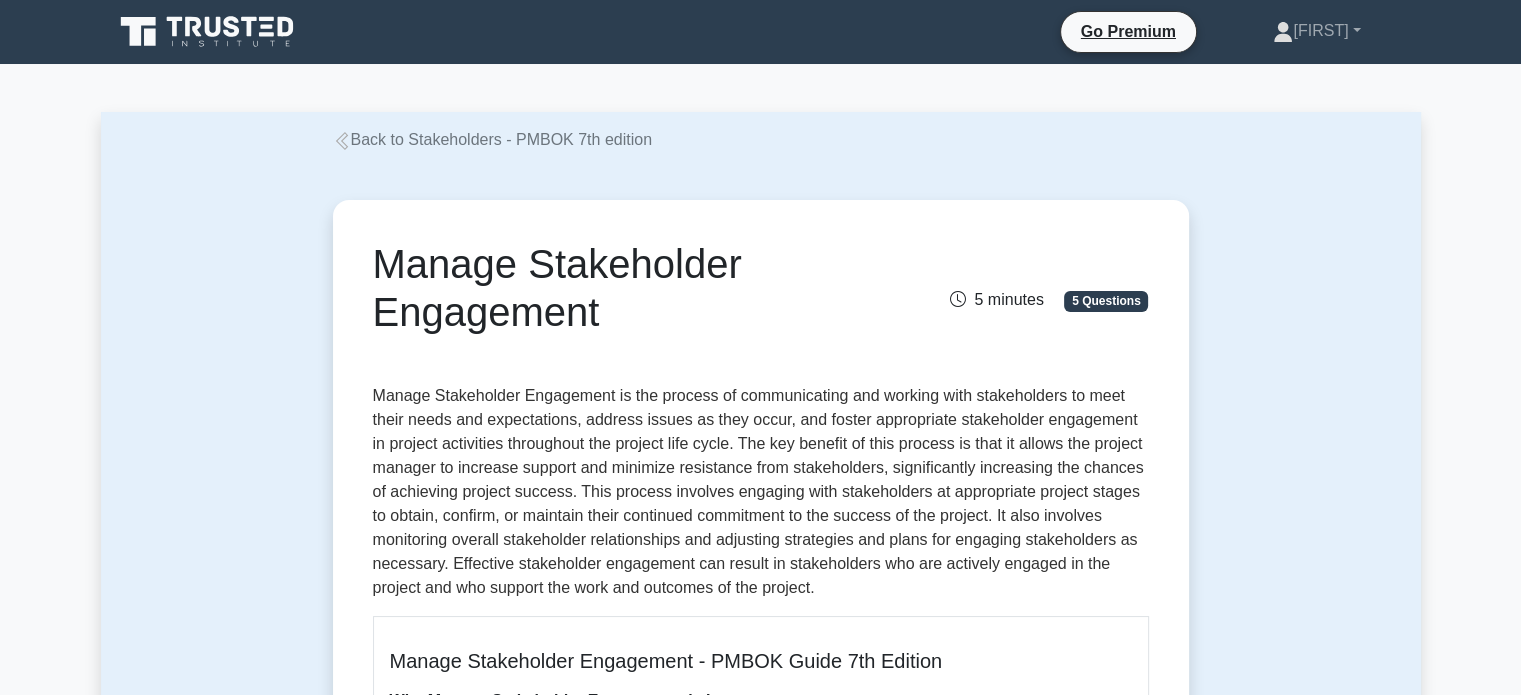 click on "Manage Stakeholder Engagement
5 minutes
5 Questions
Manage Stakeholder Engagement - PMBOK Guide 7th Edition
Why Manage Stakeholder Engagement is Important: What is Manage Stakeholder Engagement: How Manage Stakeholder Engagement Works: 1. Implement engagement plans 2. Communicate with stakeholders regularly 3. Address concerns and issues promptly 6. Adjust strategies as needed" at bounding box center (761, 1080) 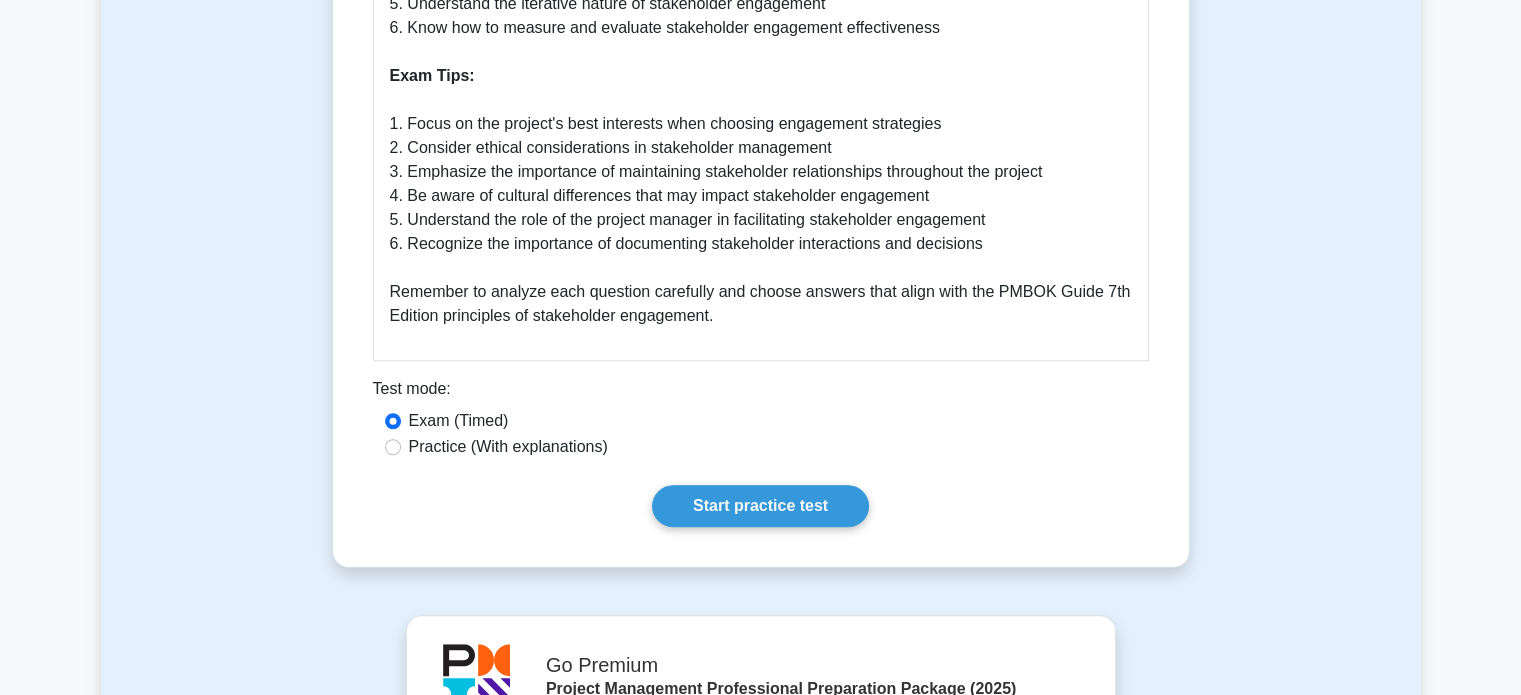 scroll, scrollTop: 1440, scrollLeft: 0, axis: vertical 